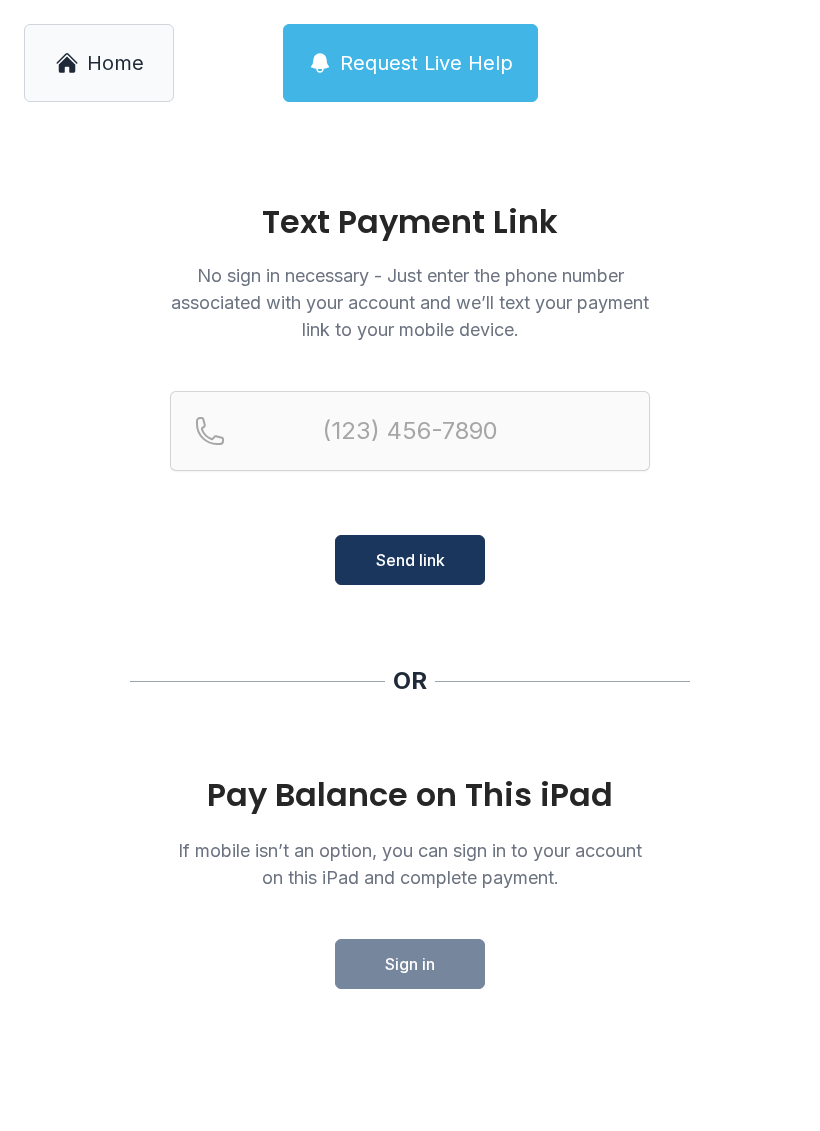 scroll, scrollTop: 0, scrollLeft: 0, axis: both 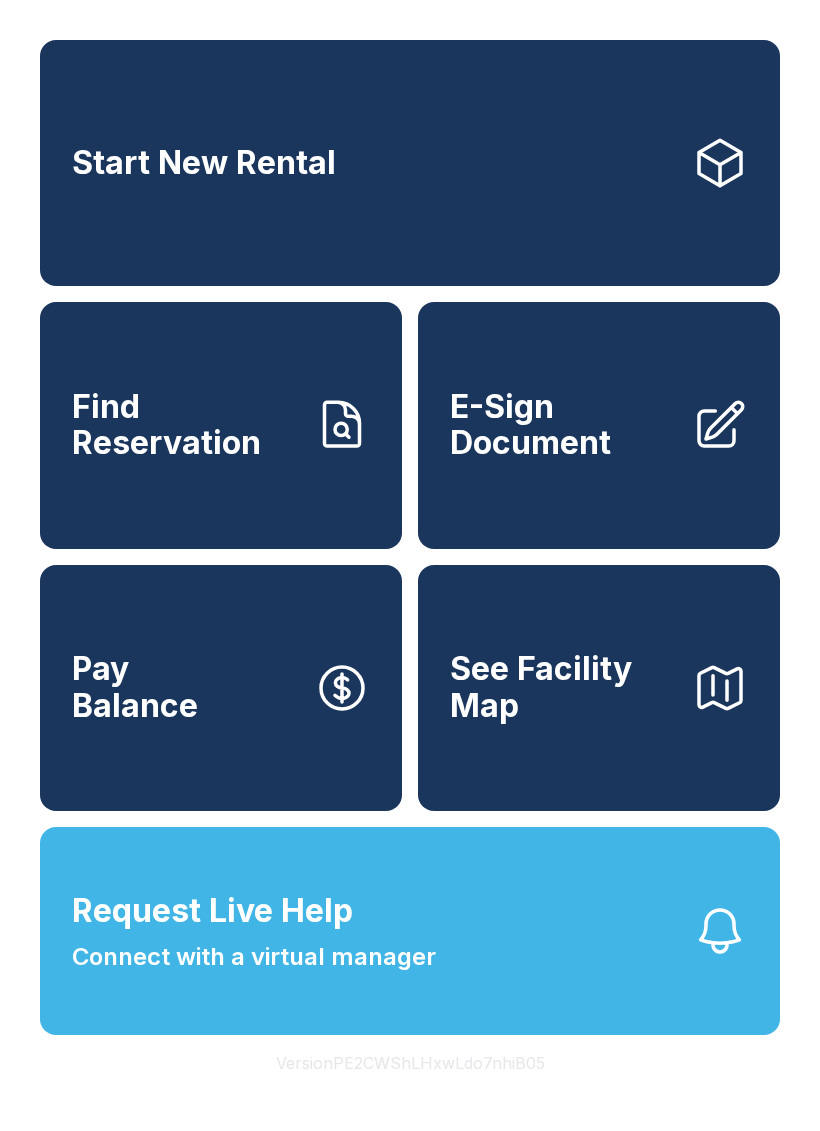 click on "Find Reservation" at bounding box center [185, 425] 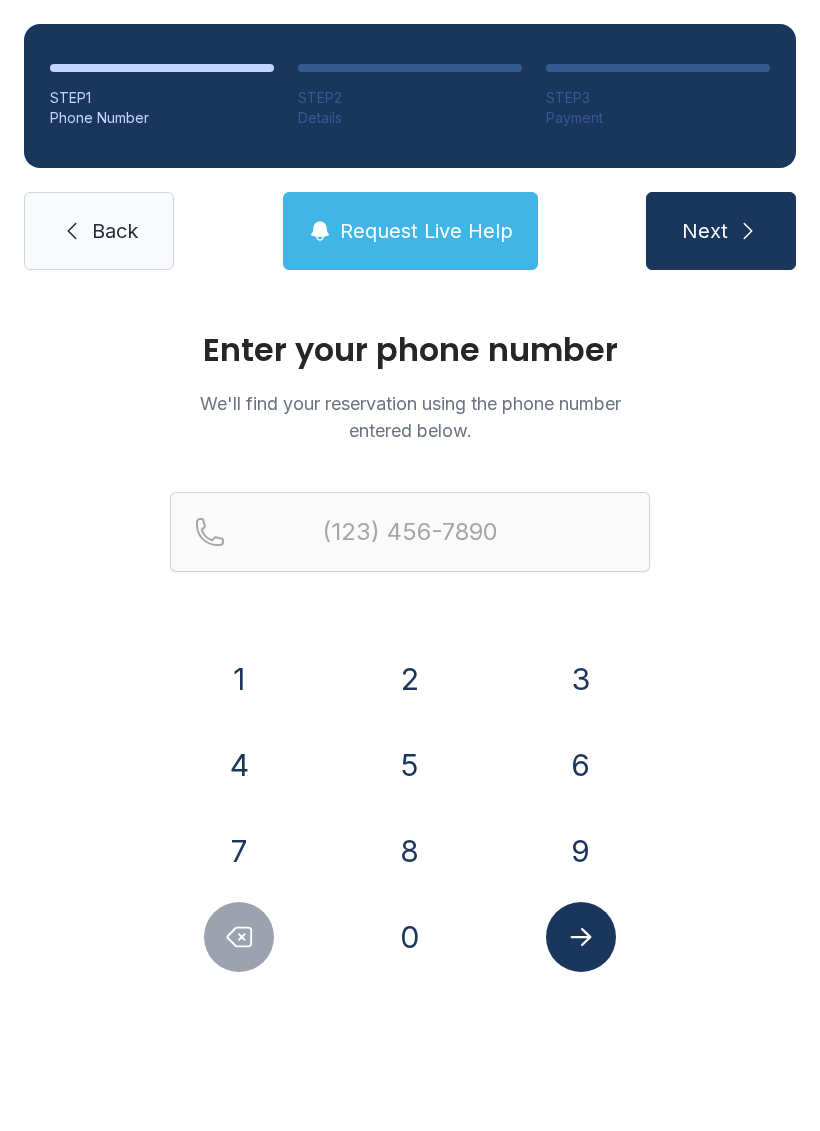 click on "Back" at bounding box center [115, 231] 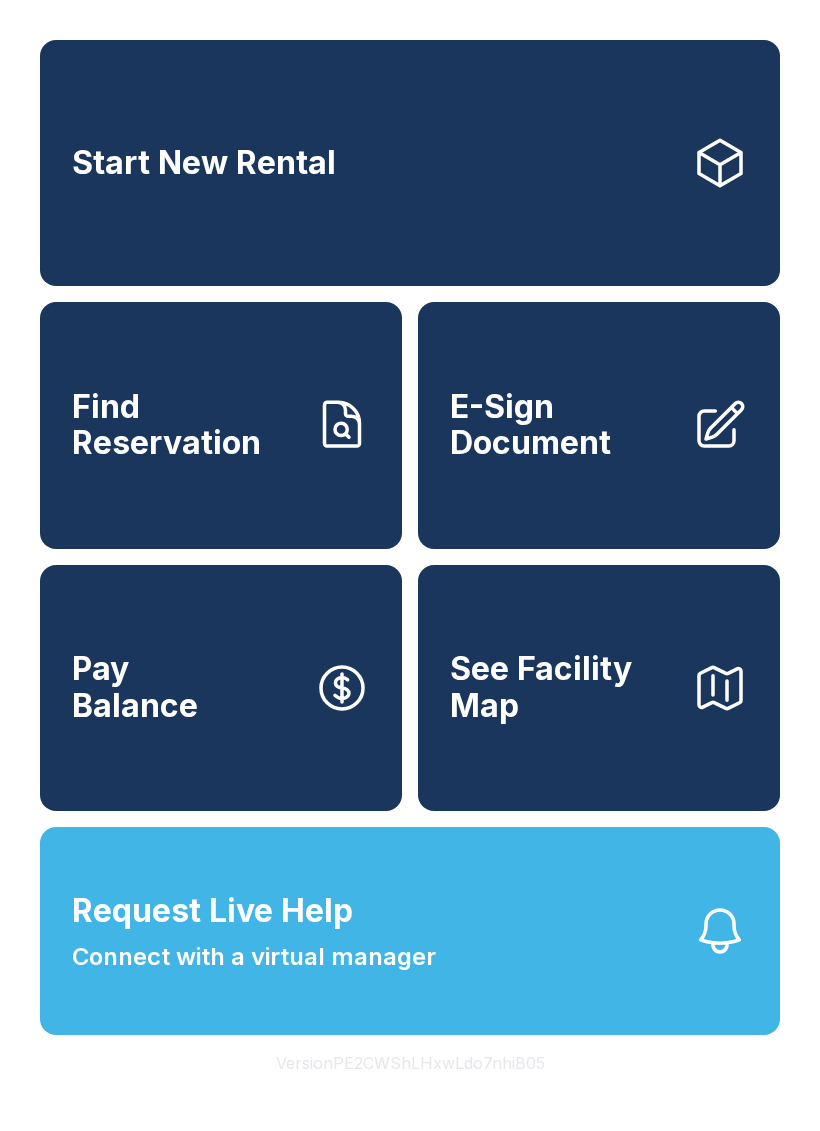 click on "Find Reservation" at bounding box center [185, 425] 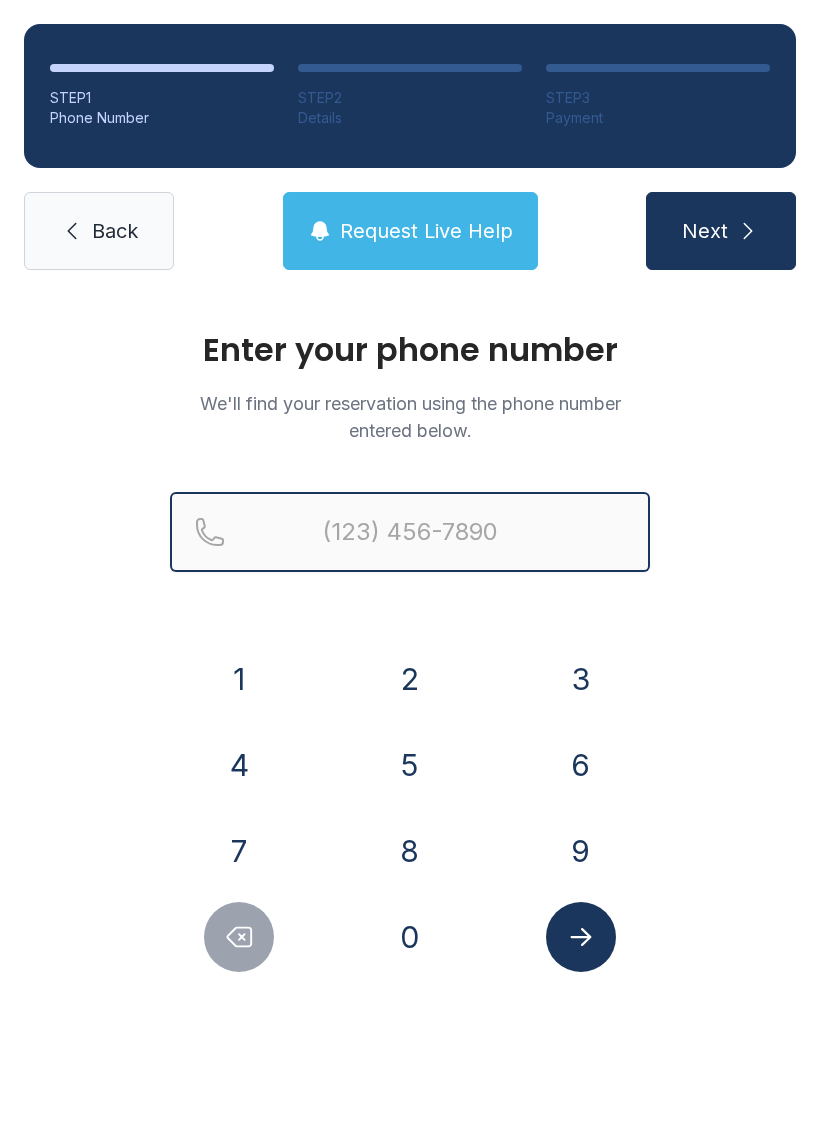 click at bounding box center [410, 532] 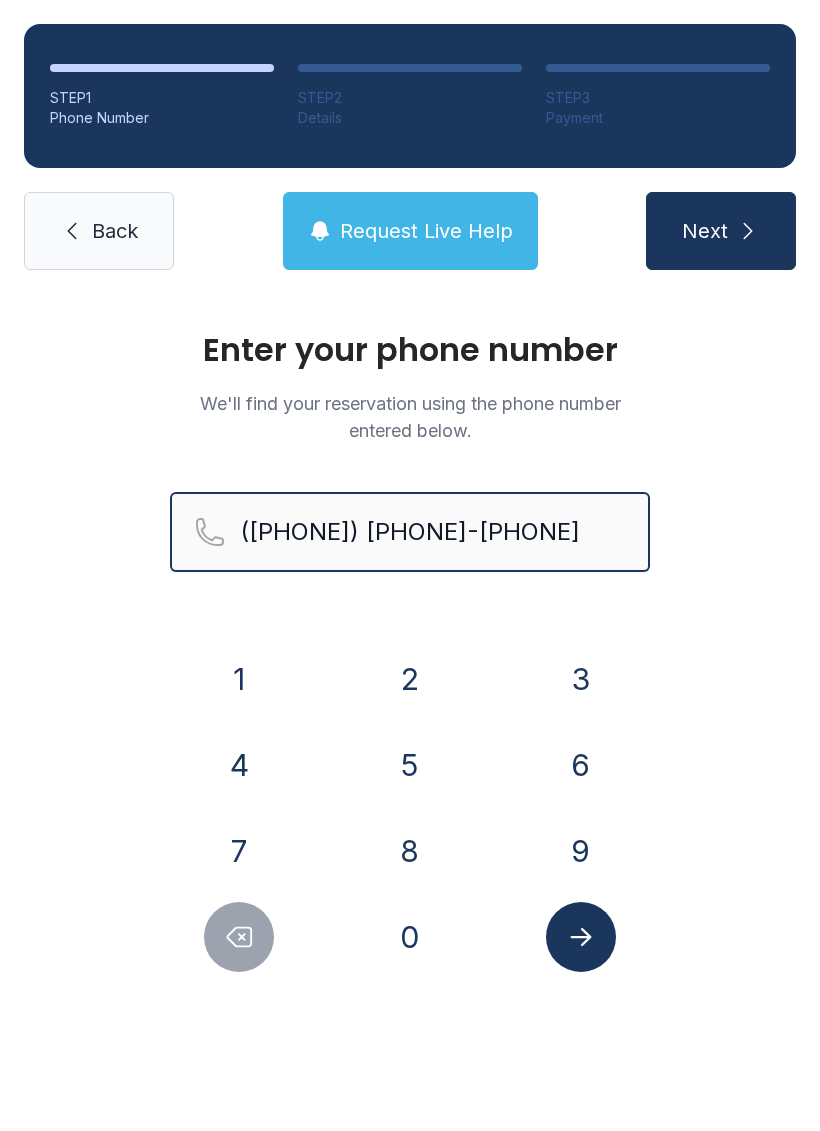 type on "([PHONE]) [PHONE]-[PHONE]" 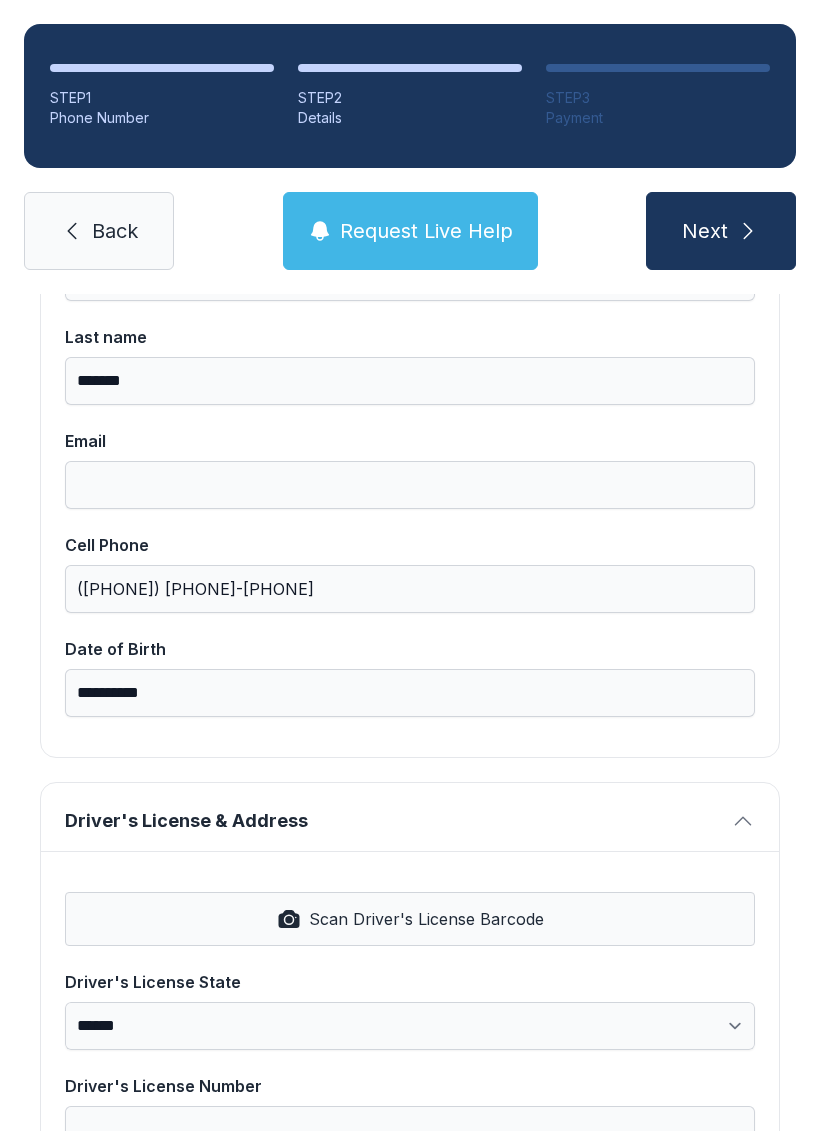 scroll, scrollTop: 304, scrollLeft: 0, axis: vertical 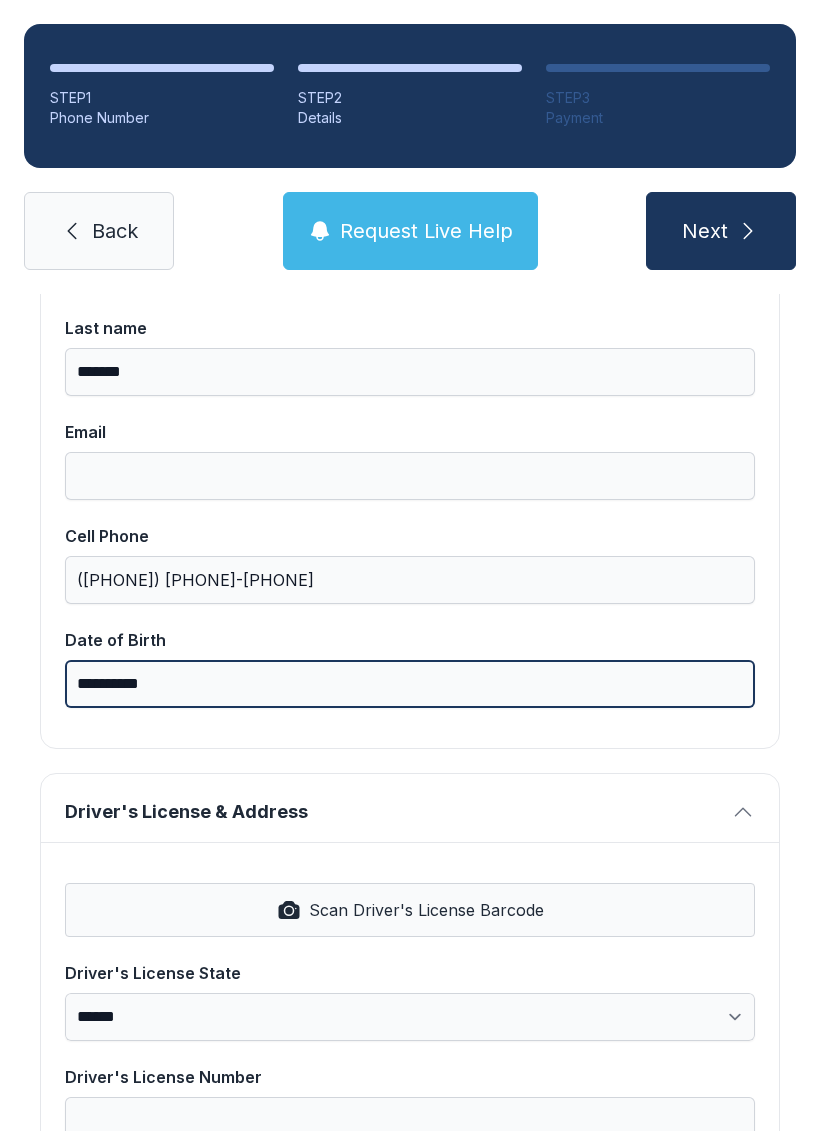 click on "**********" at bounding box center (410, 684) 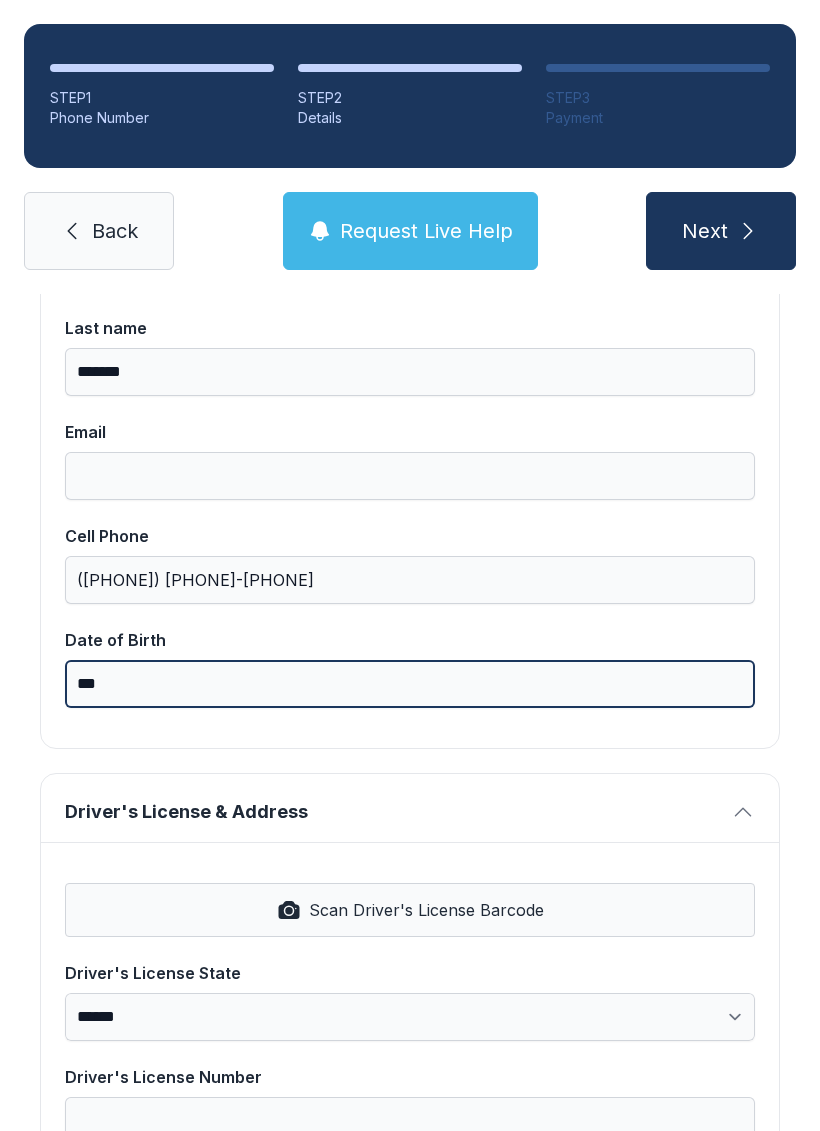 type on "*" 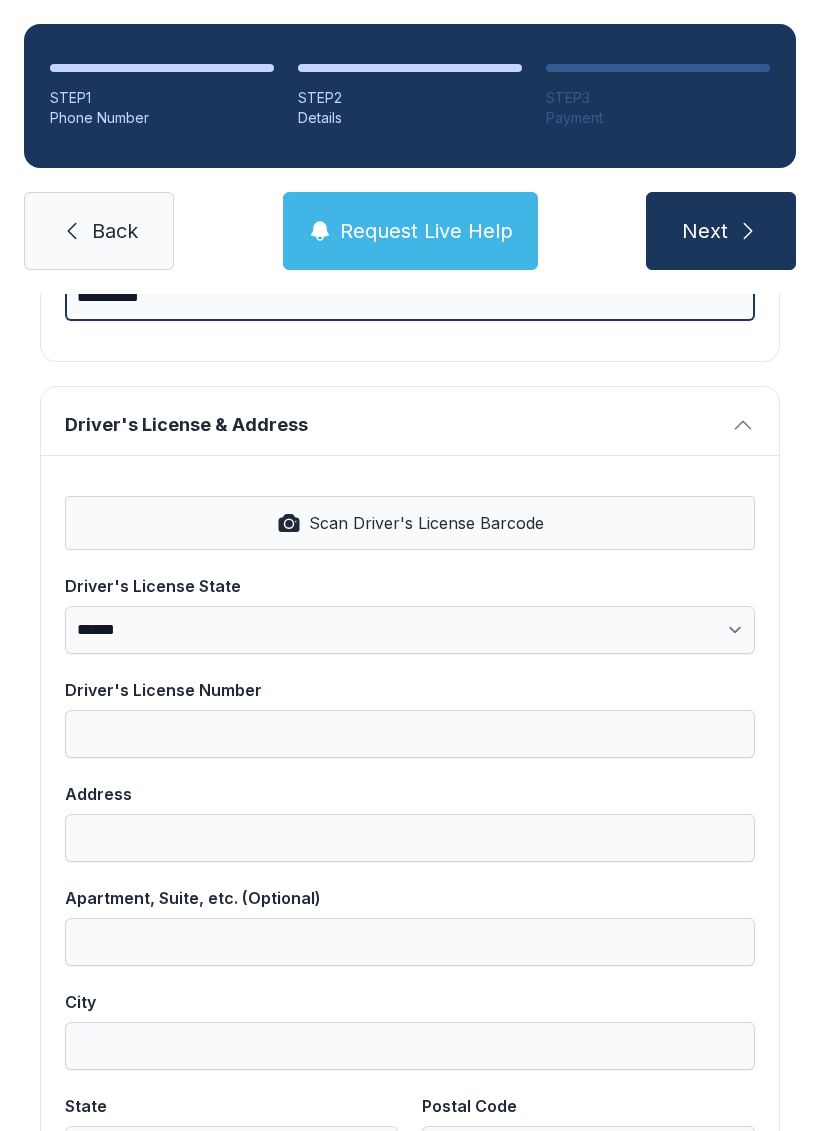 scroll, scrollTop: 690, scrollLeft: 0, axis: vertical 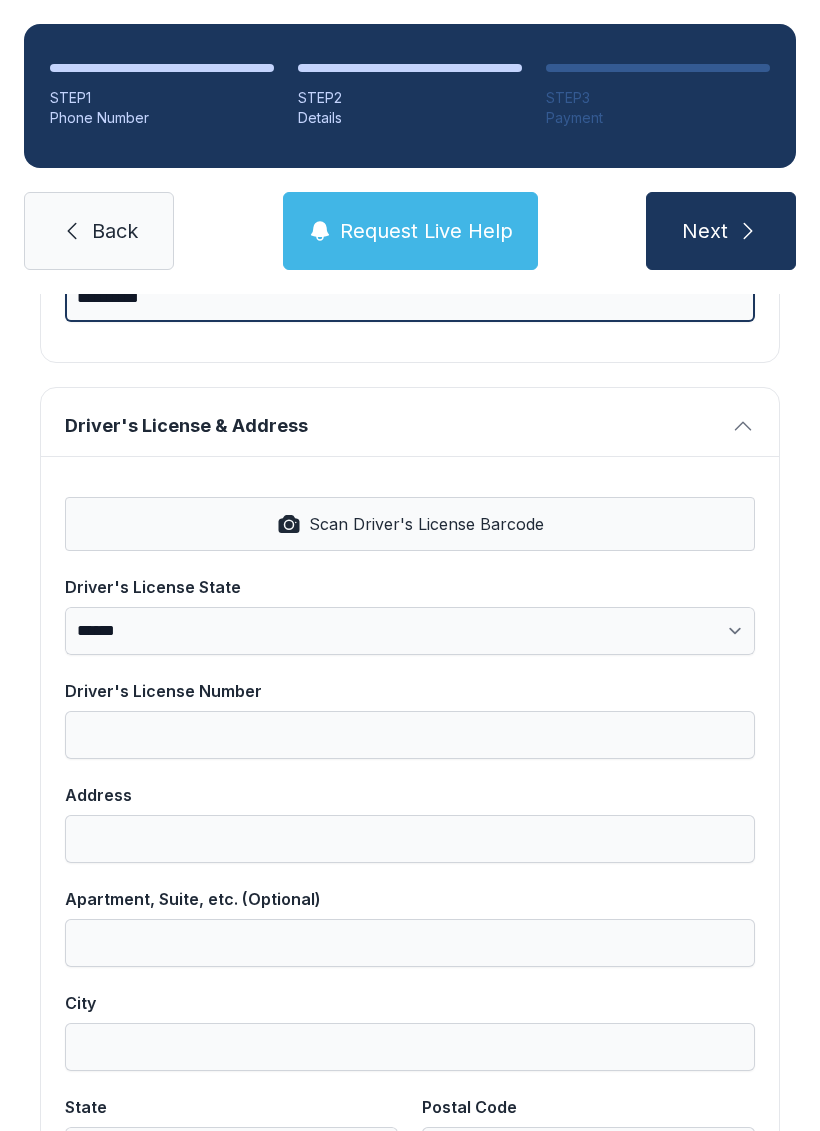 type on "**********" 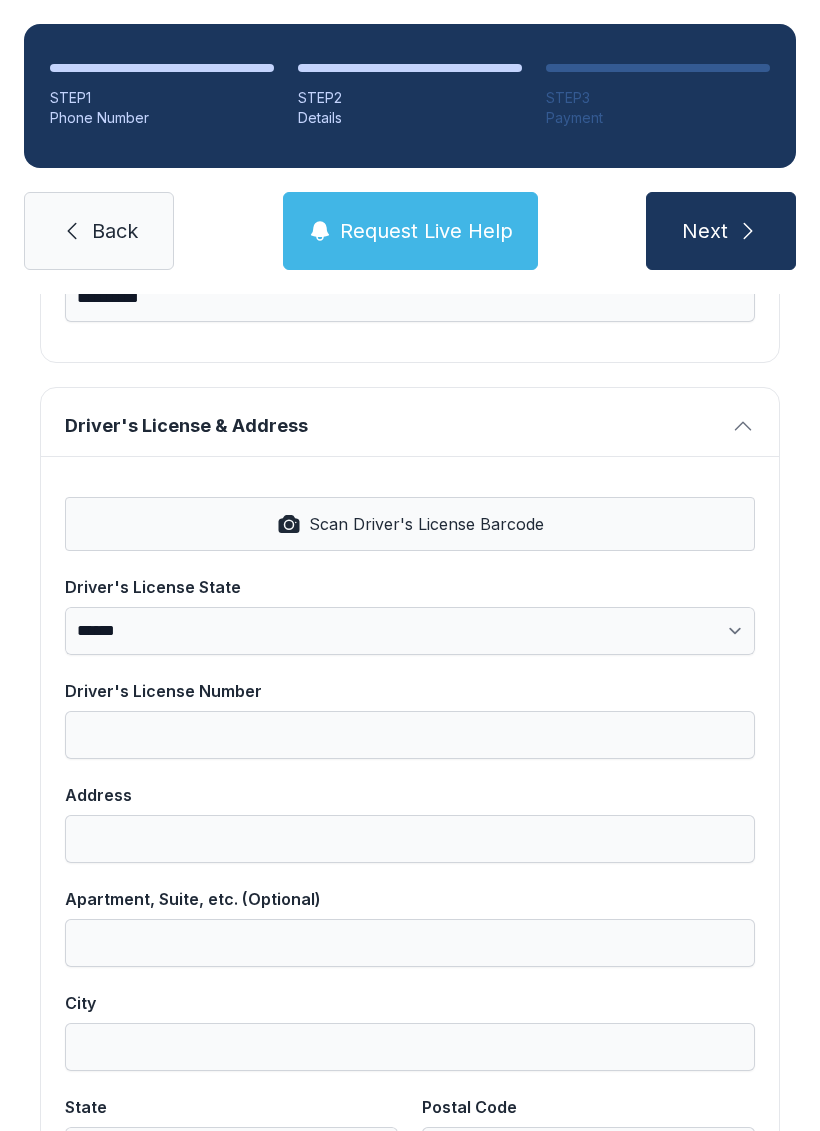click on "Scan Driver's License Barcode" at bounding box center [410, 524] 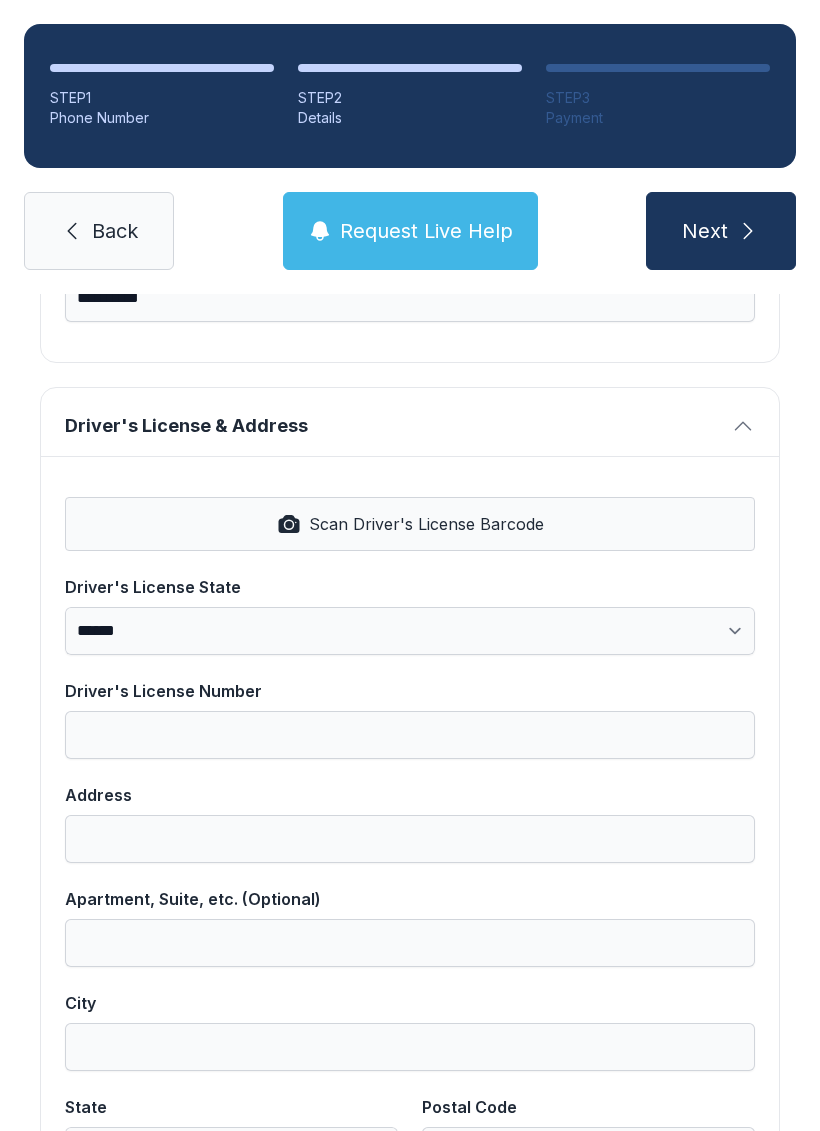select on "**" 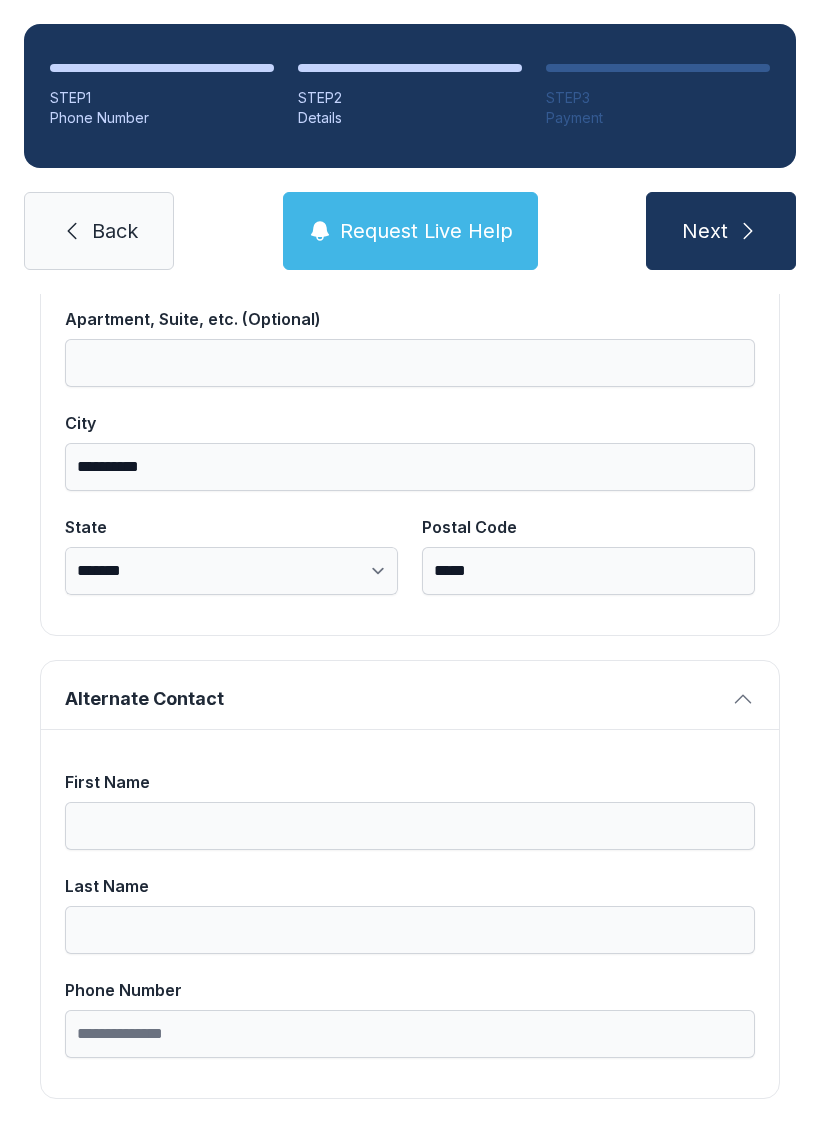 scroll, scrollTop: 1269, scrollLeft: 0, axis: vertical 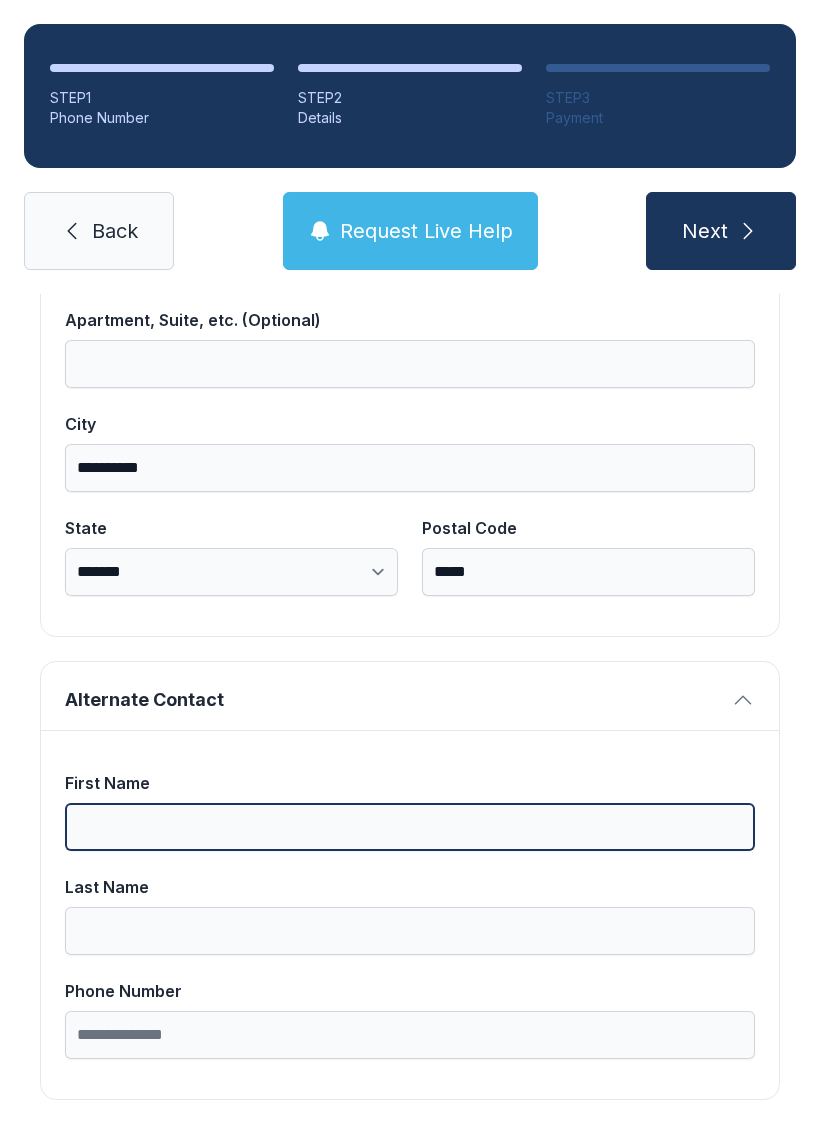 click on "First Name" at bounding box center (410, 827) 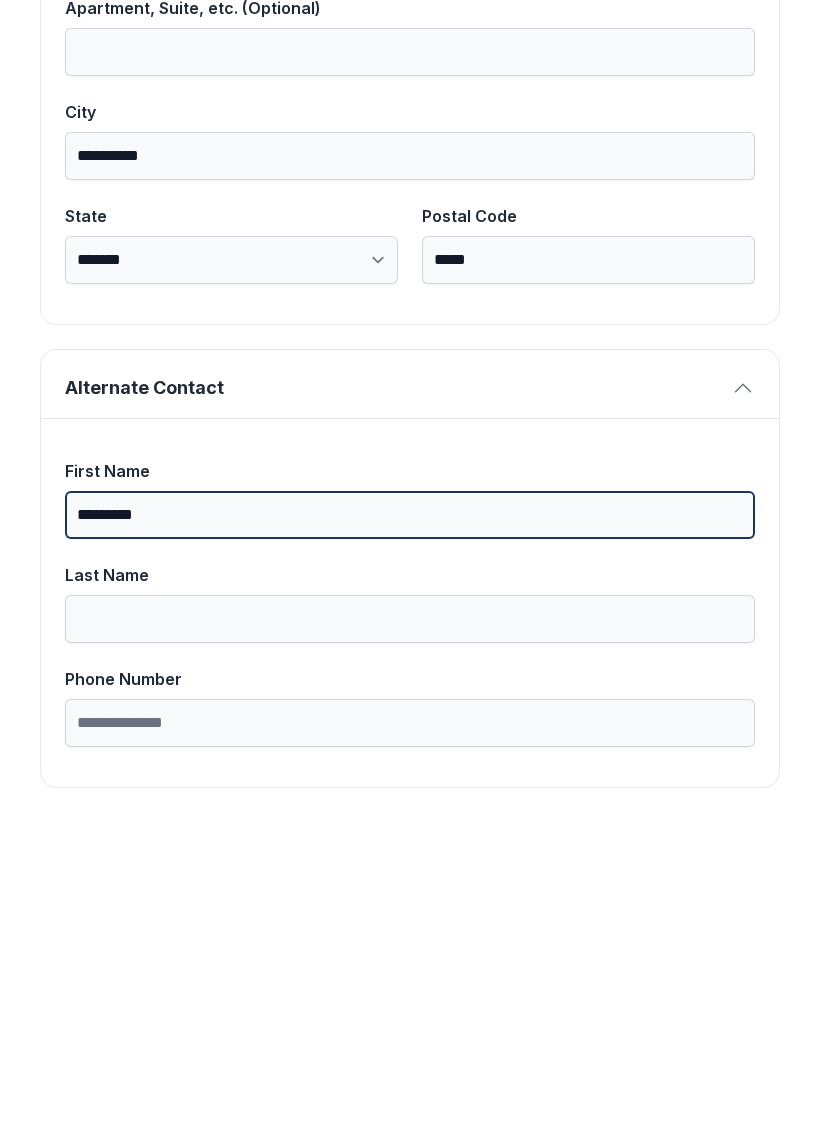 type on "*********" 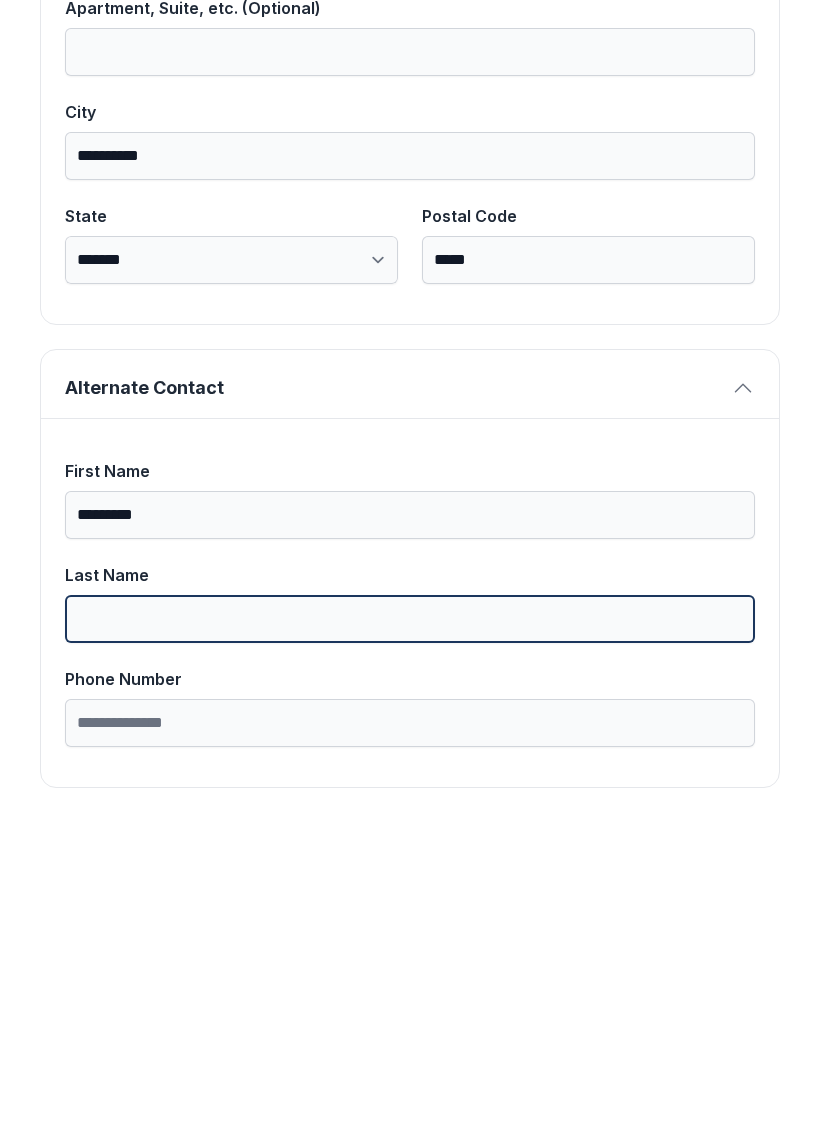 click on "Last Name" at bounding box center [410, 931] 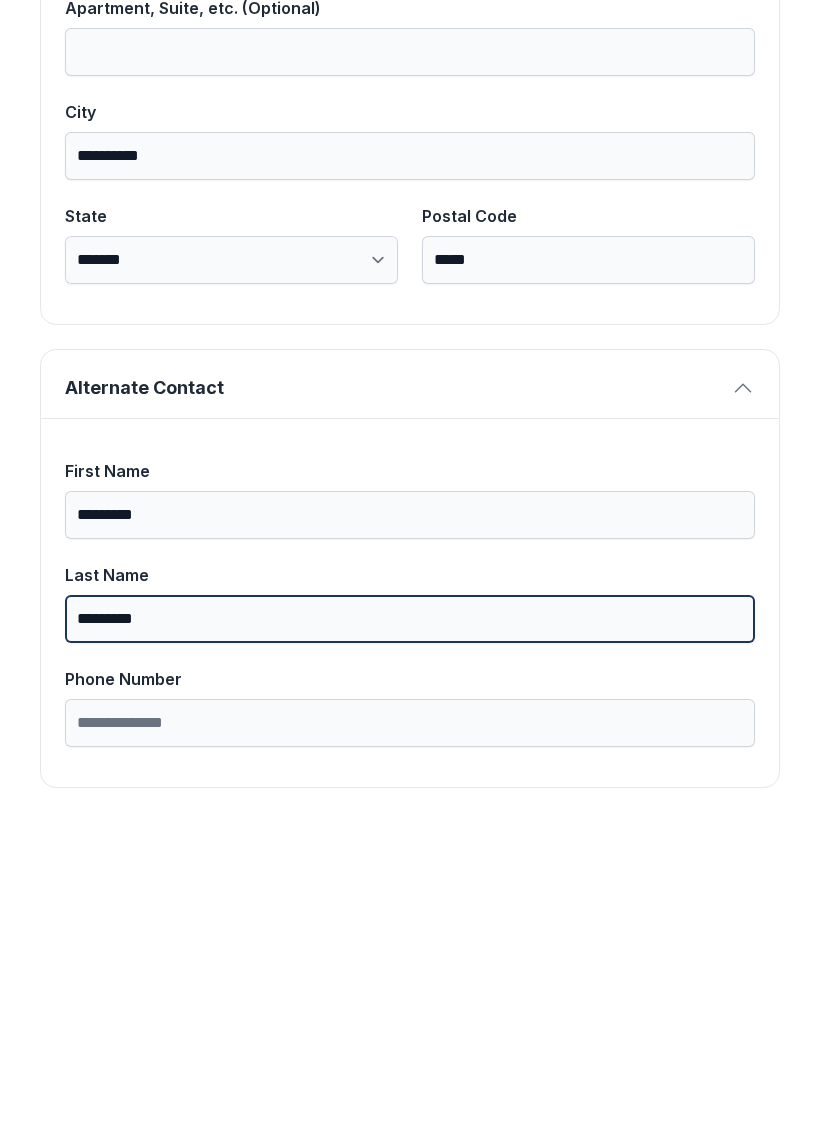 type on "*********" 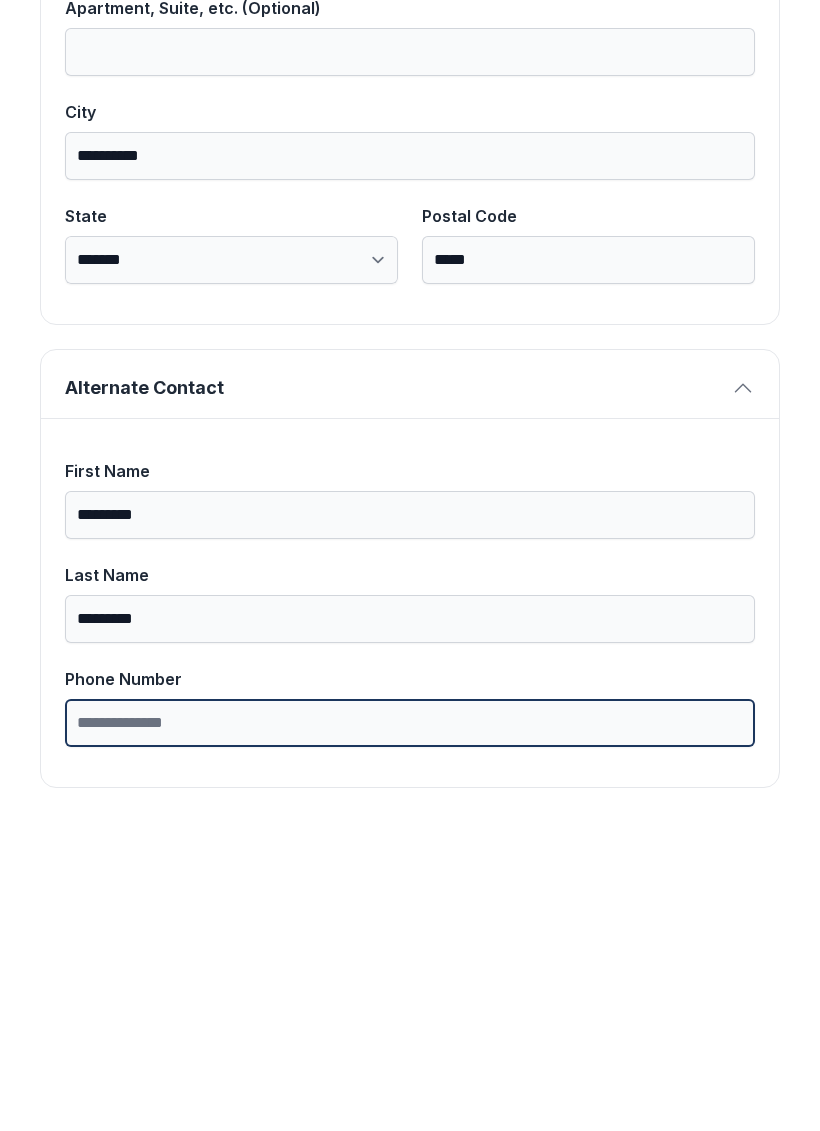 click on "Phone Number" at bounding box center [410, 1035] 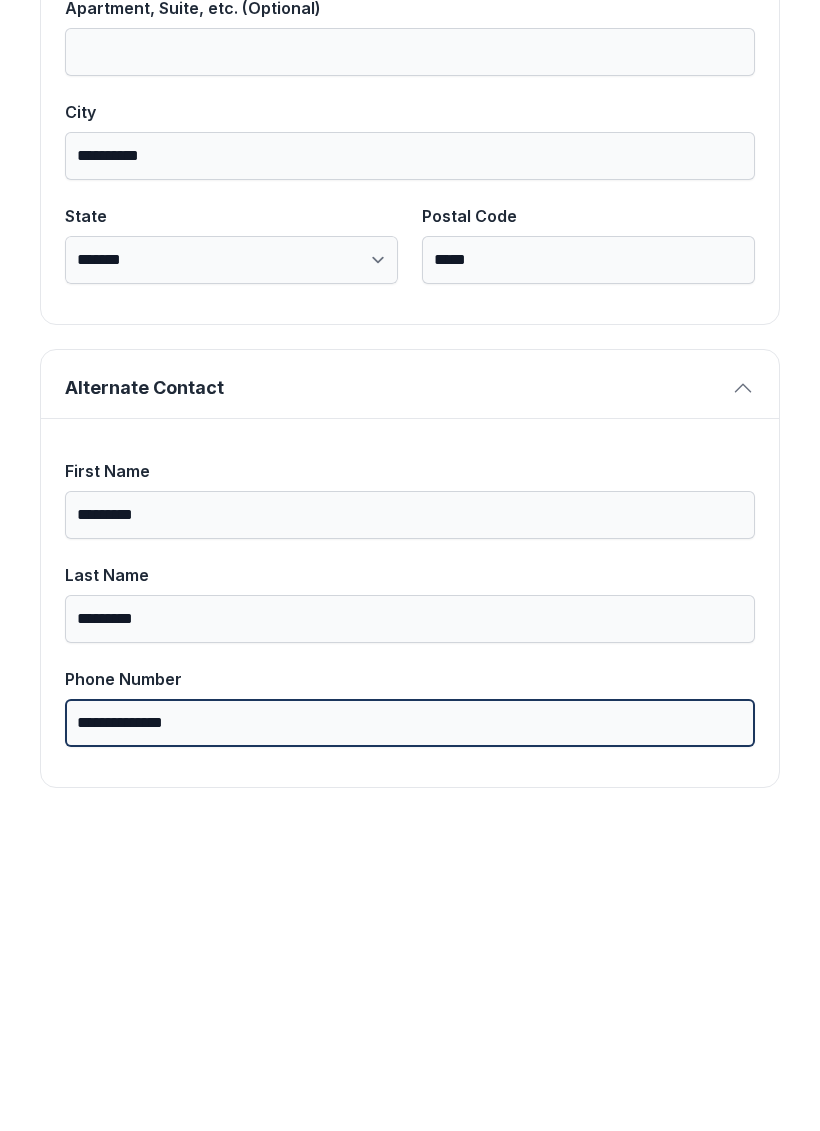 type on "**********" 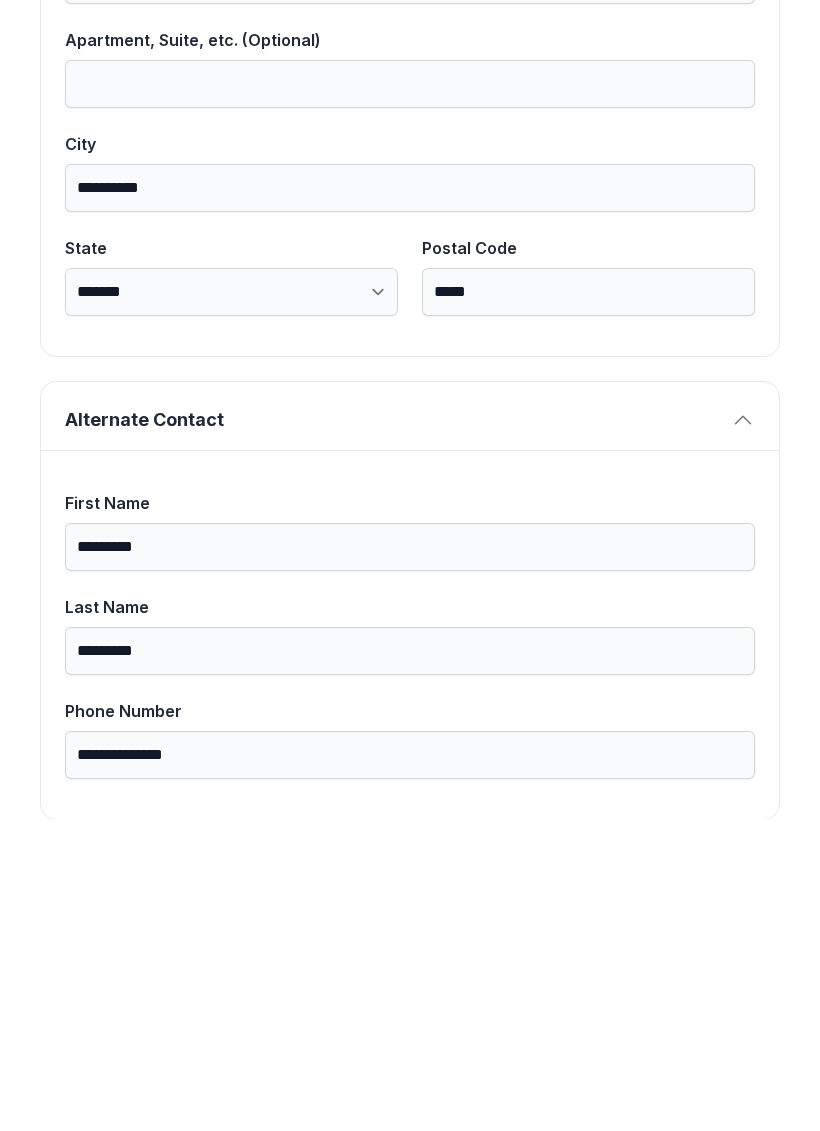 scroll, scrollTop: 0, scrollLeft: 0, axis: both 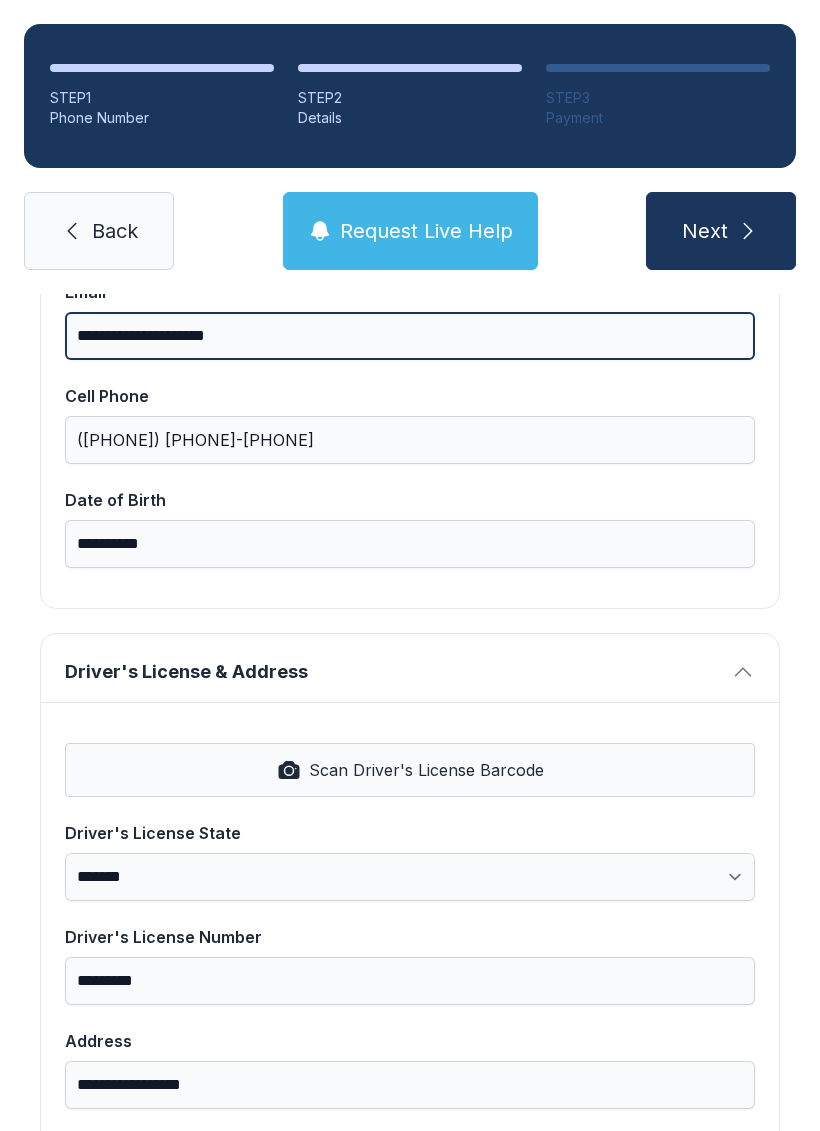 type on "**********" 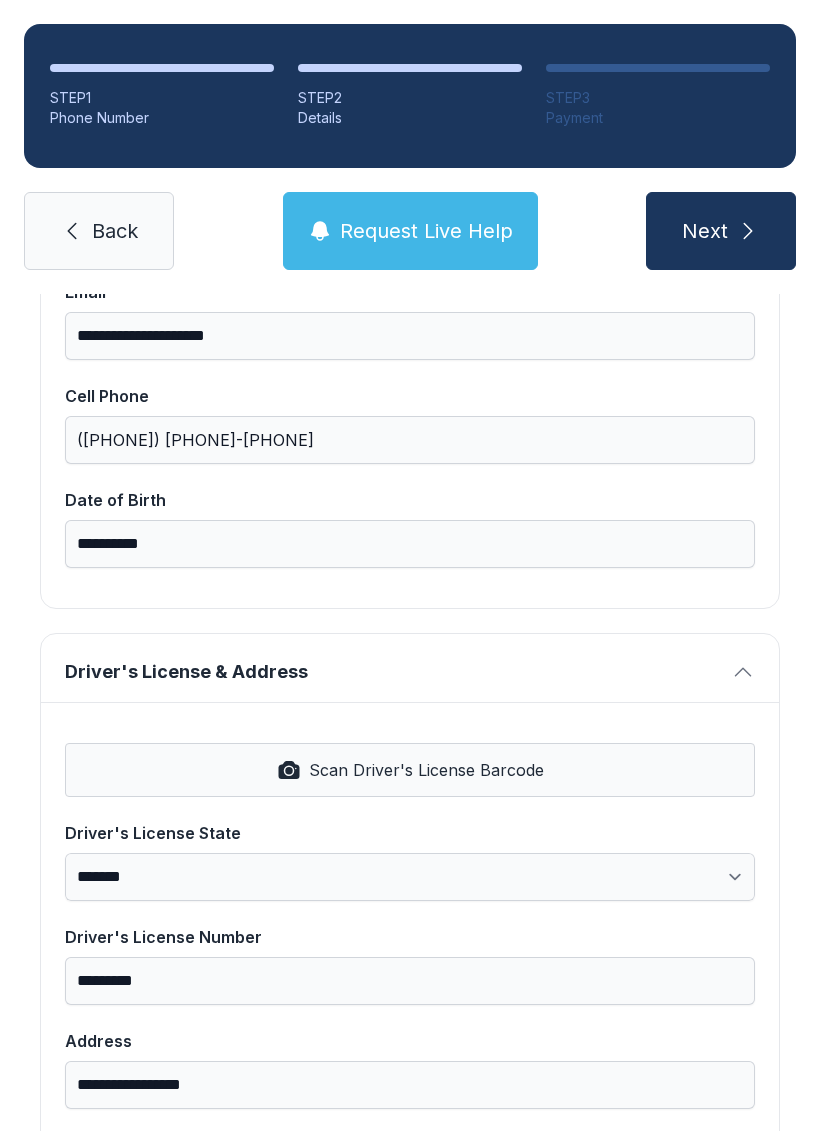click 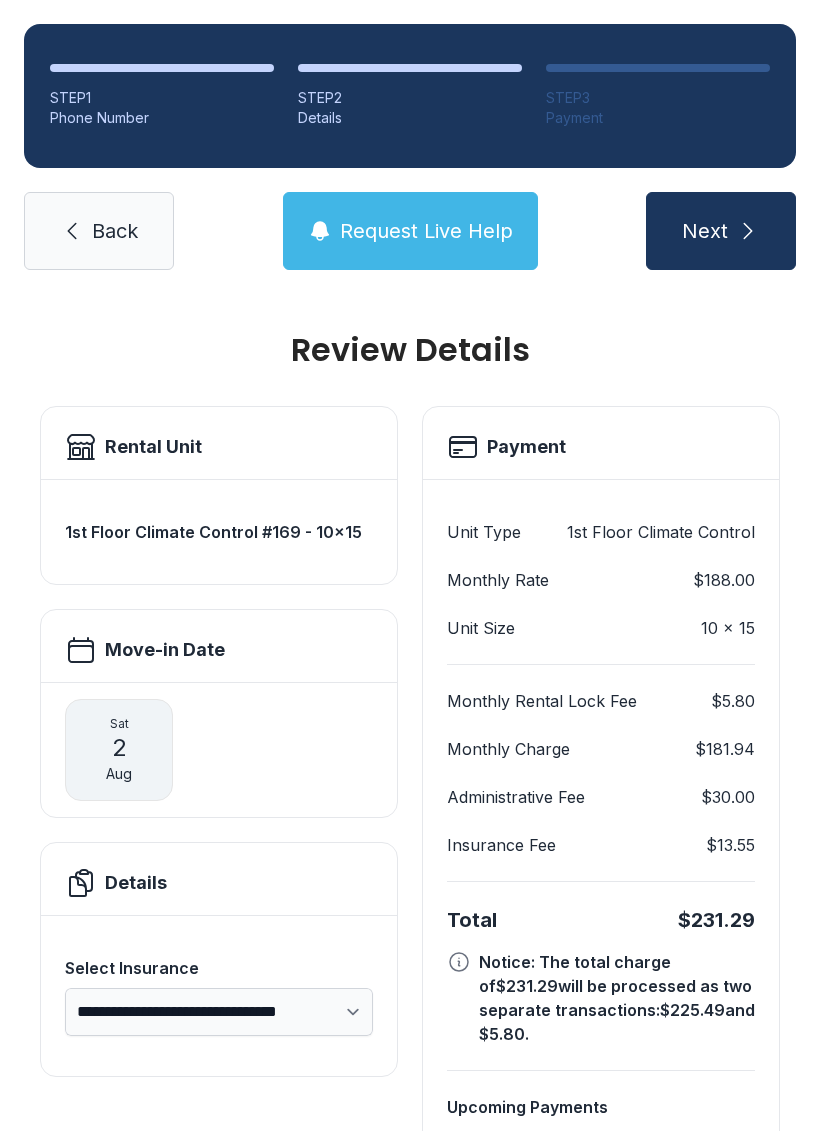 scroll, scrollTop: 0, scrollLeft: 0, axis: both 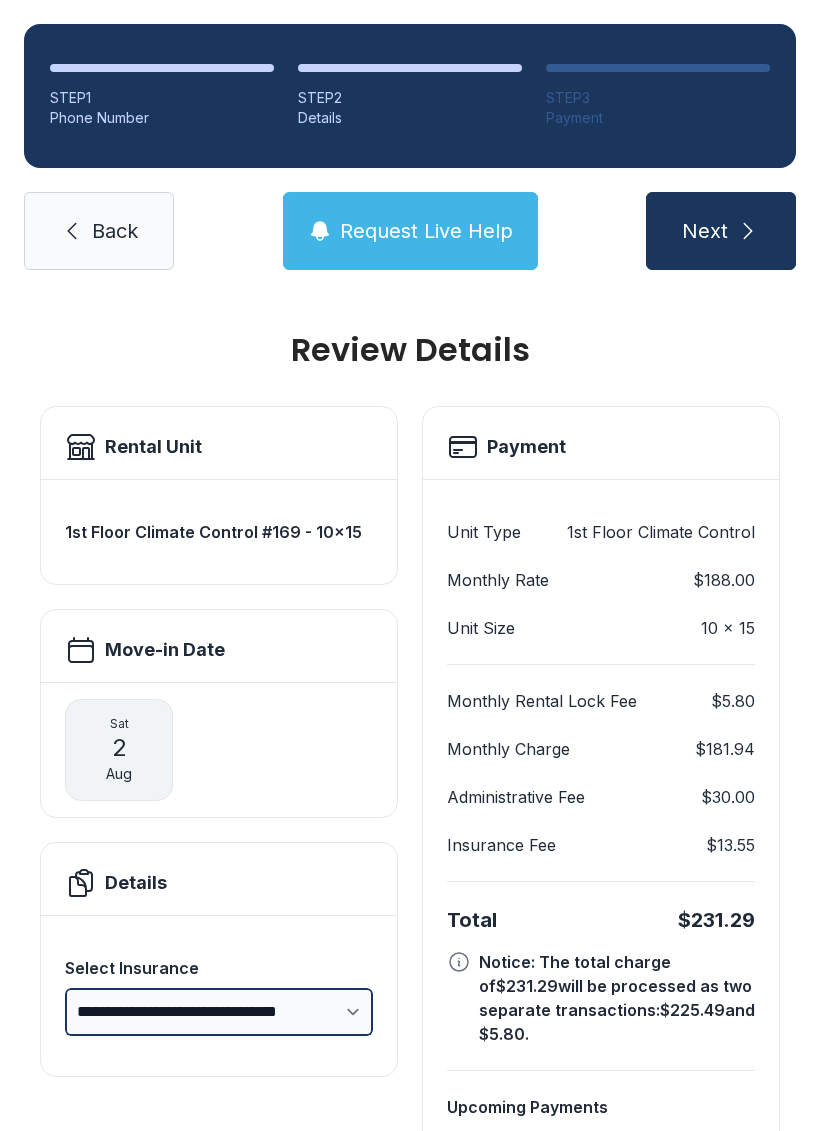 click on "**********" at bounding box center [219, 1012] 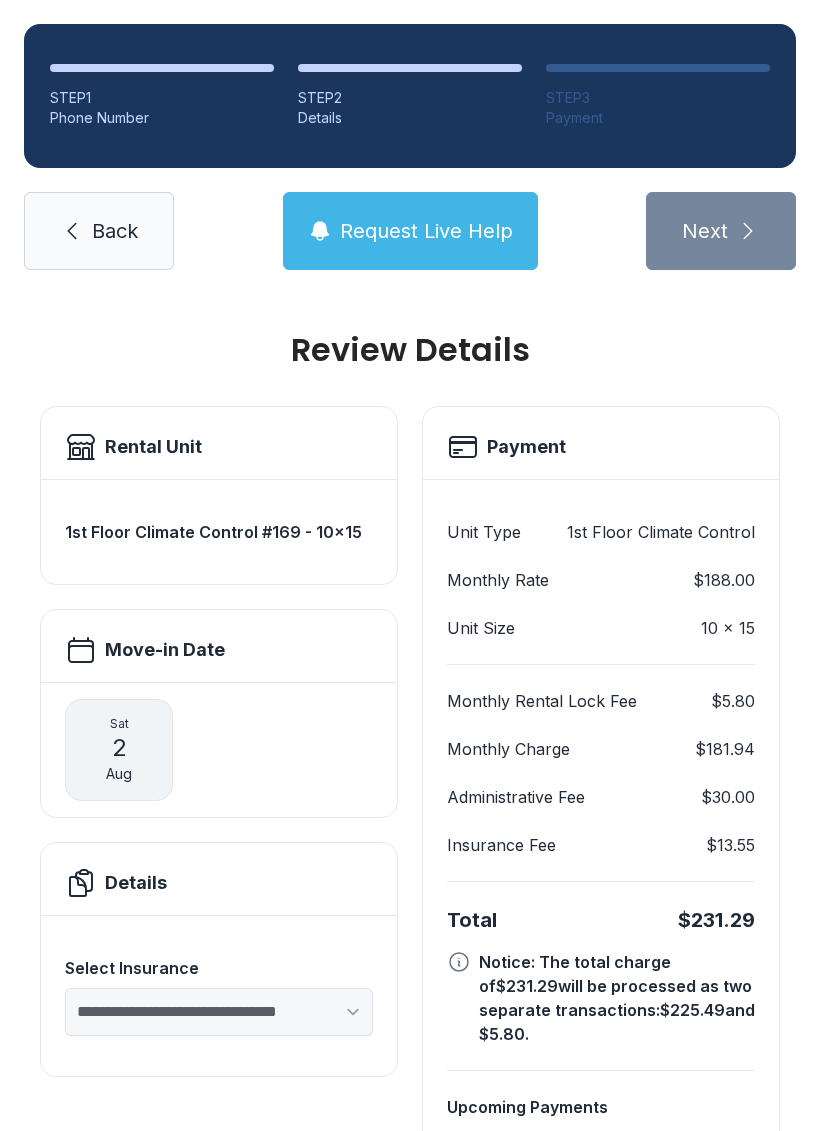click on "**********" at bounding box center (219, 855) 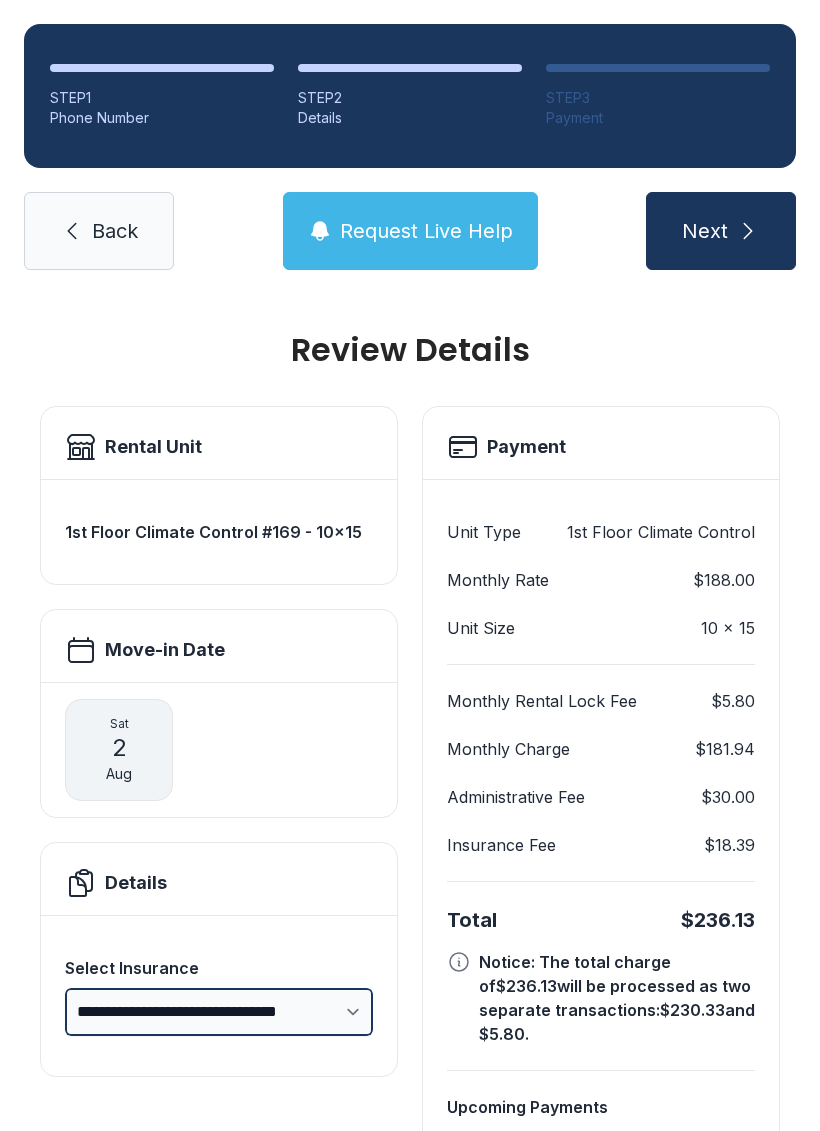 click on "**********" at bounding box center [219, 1012] 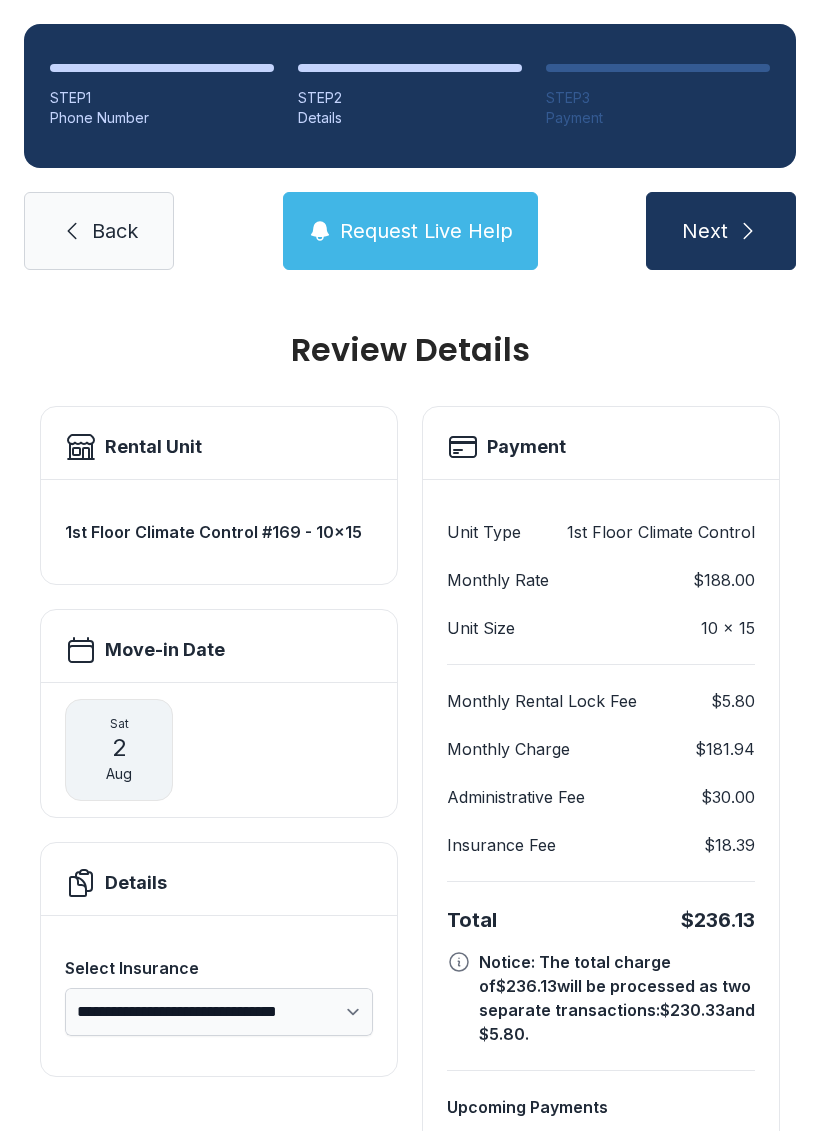 click 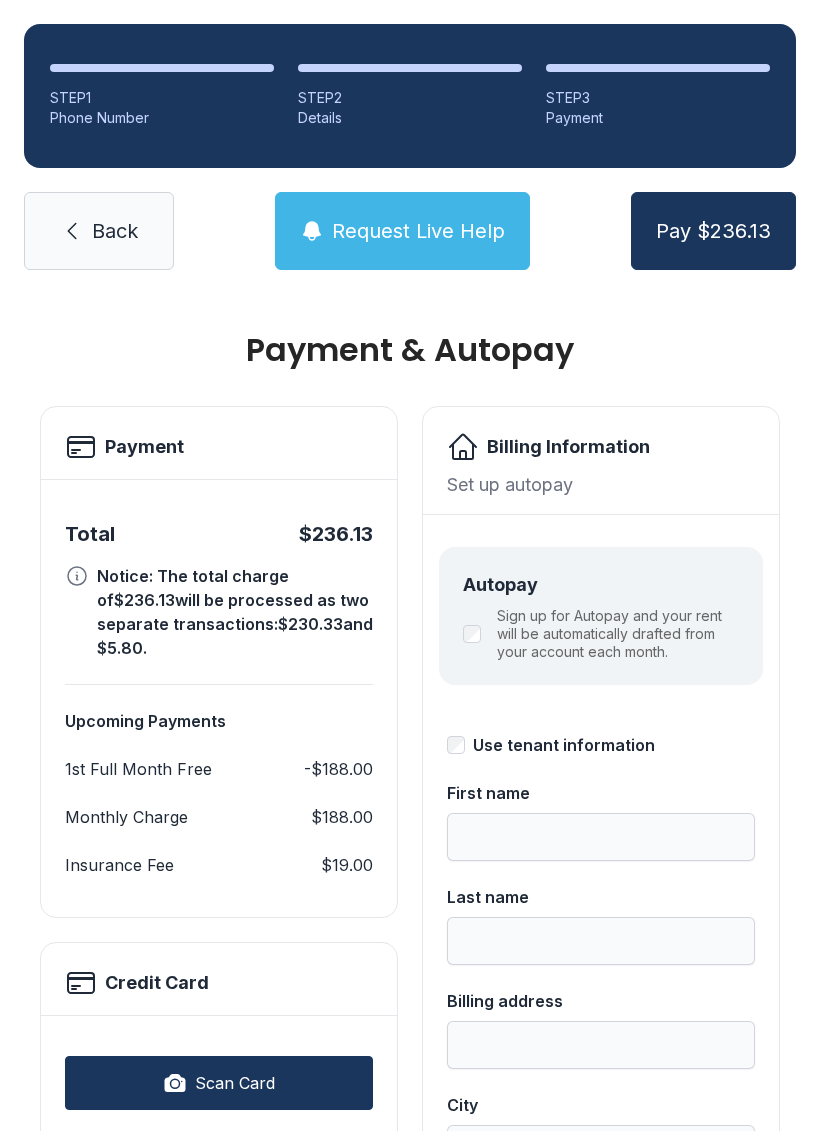 click on "Pay $236.13" at bounding box center (713, 231) 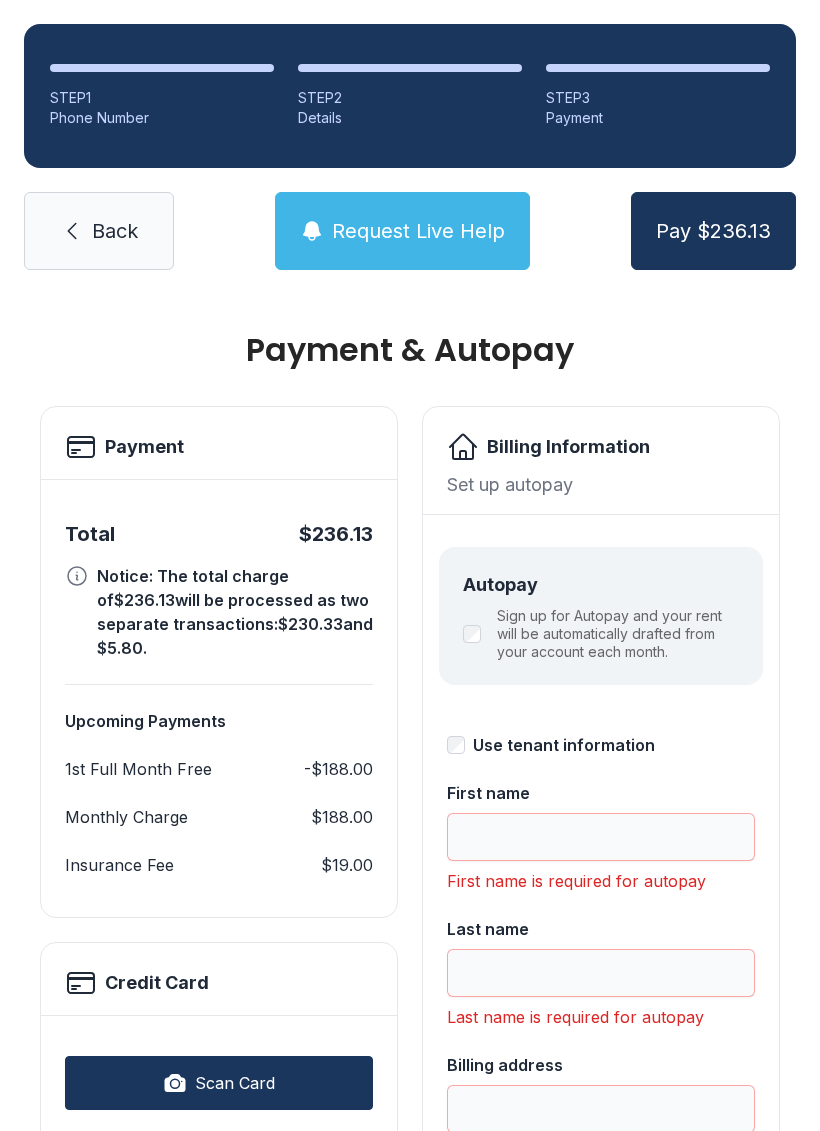 scroll, scrollTop: 49, scrollLeft: 0, axis: vertical 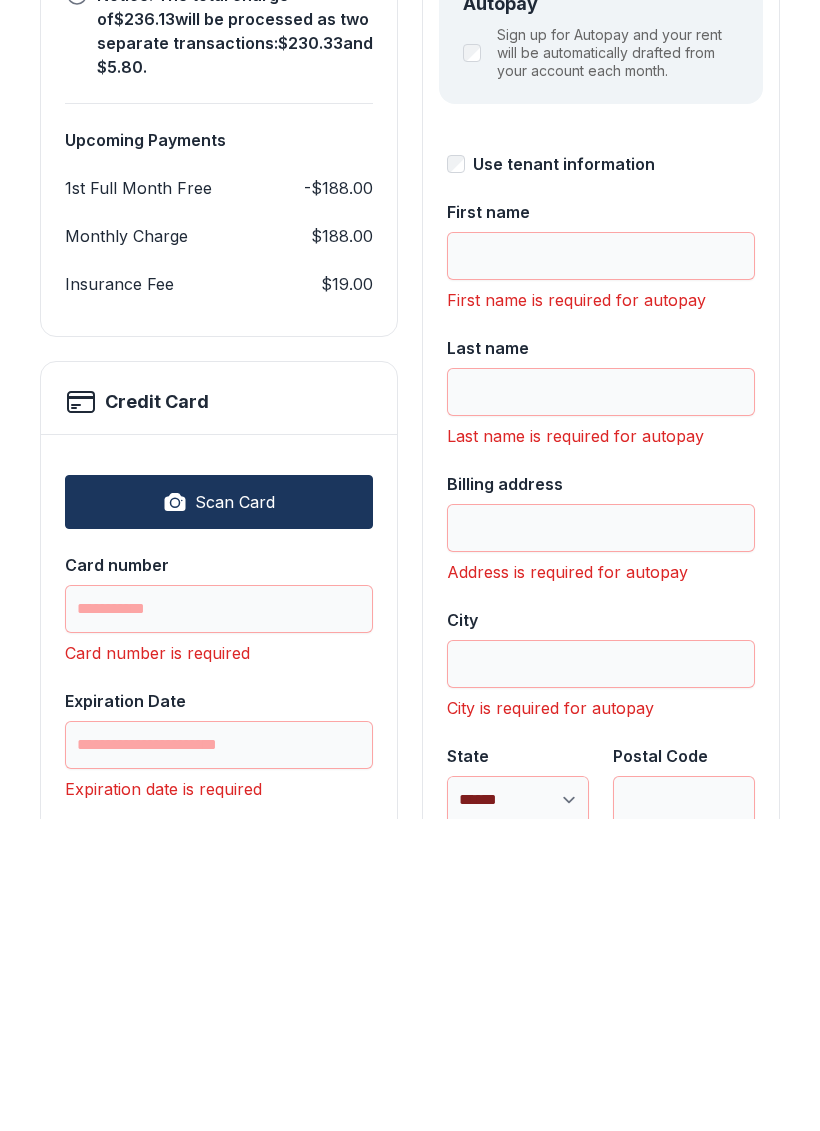 click on "Scan Card" at bounding box center (219, 814) 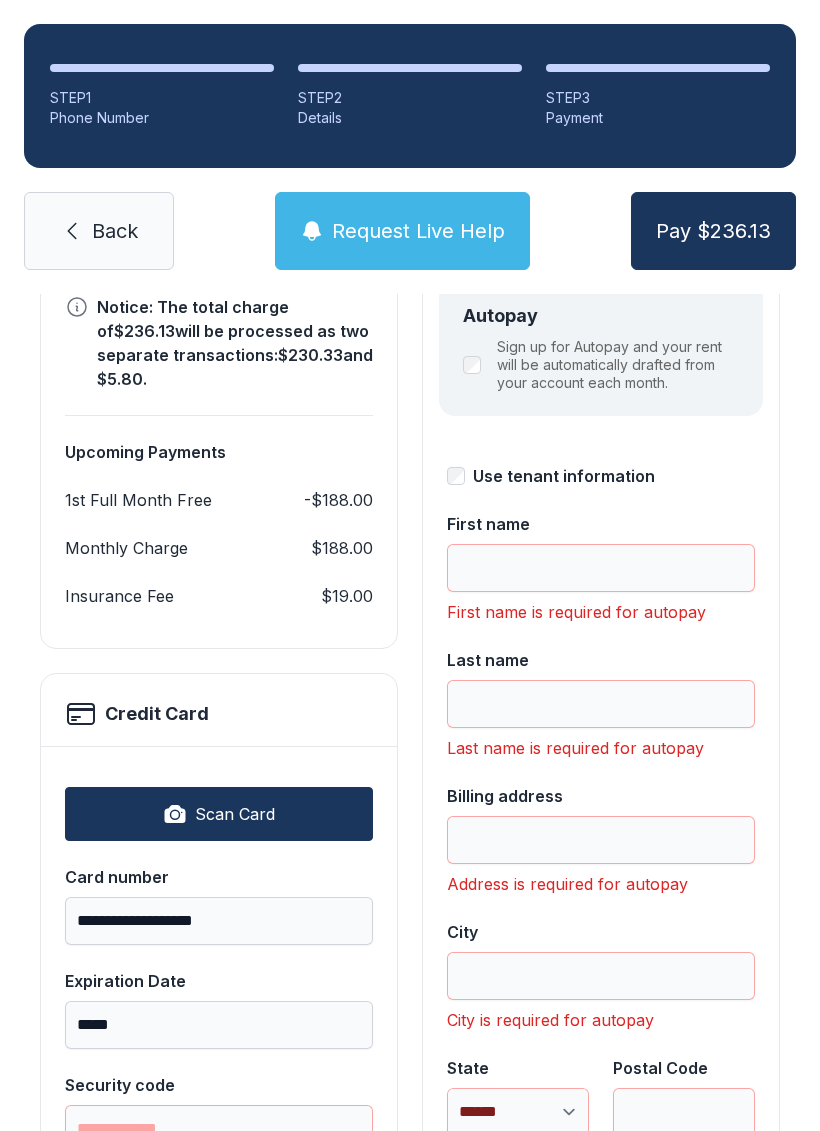 type on "**********" 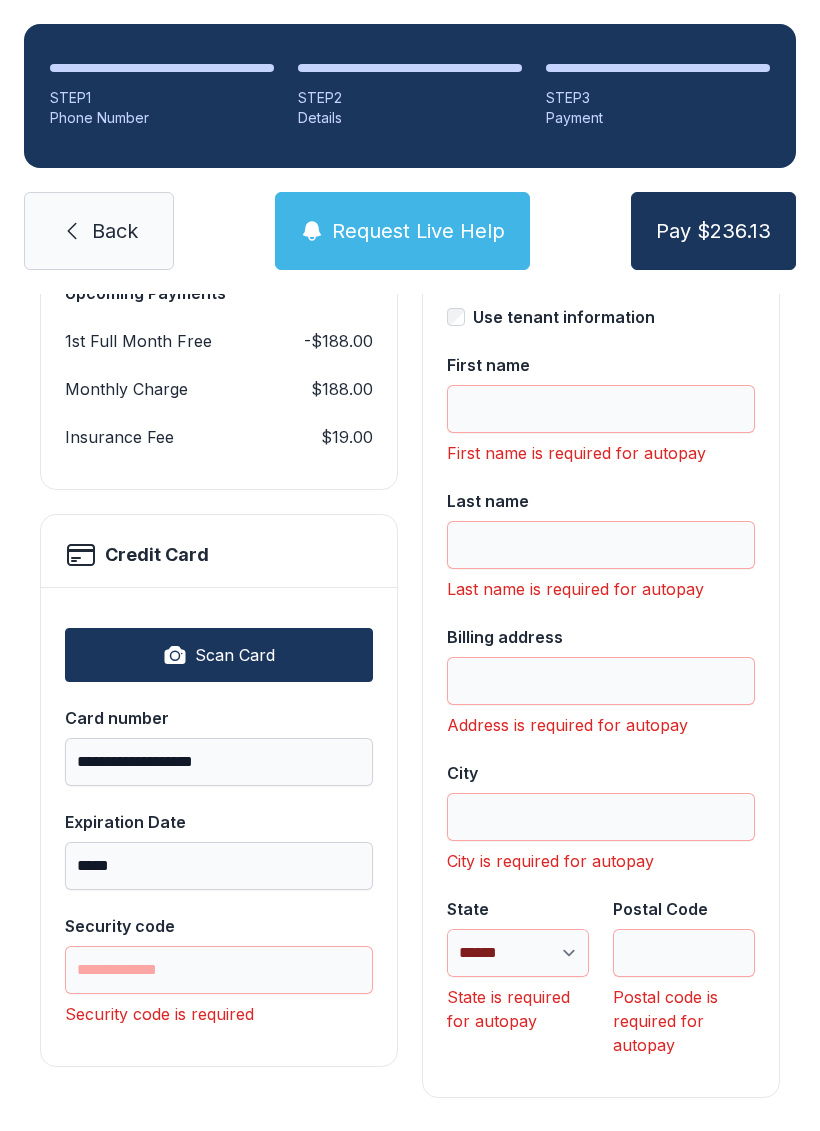 scroll, scrollTop: 426, scrollLeft: 0, axis: vertical 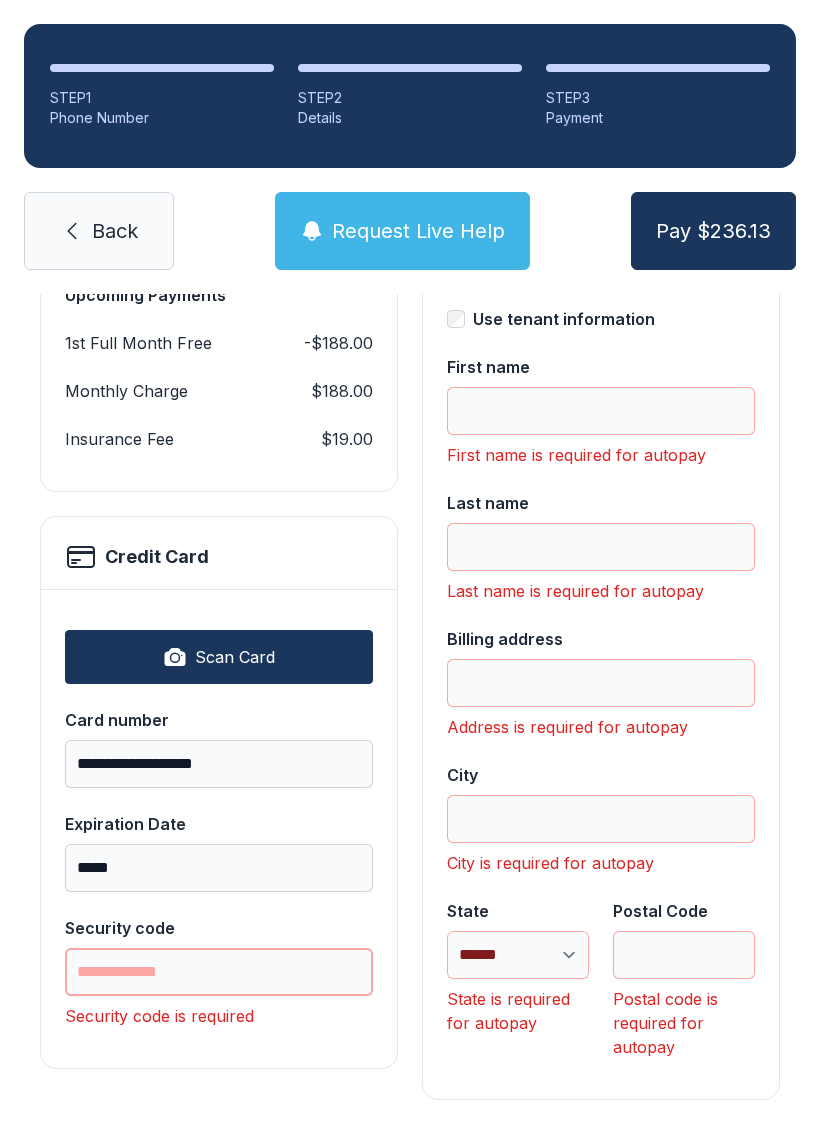 click on "Security code" at bounding box center (219, 972) 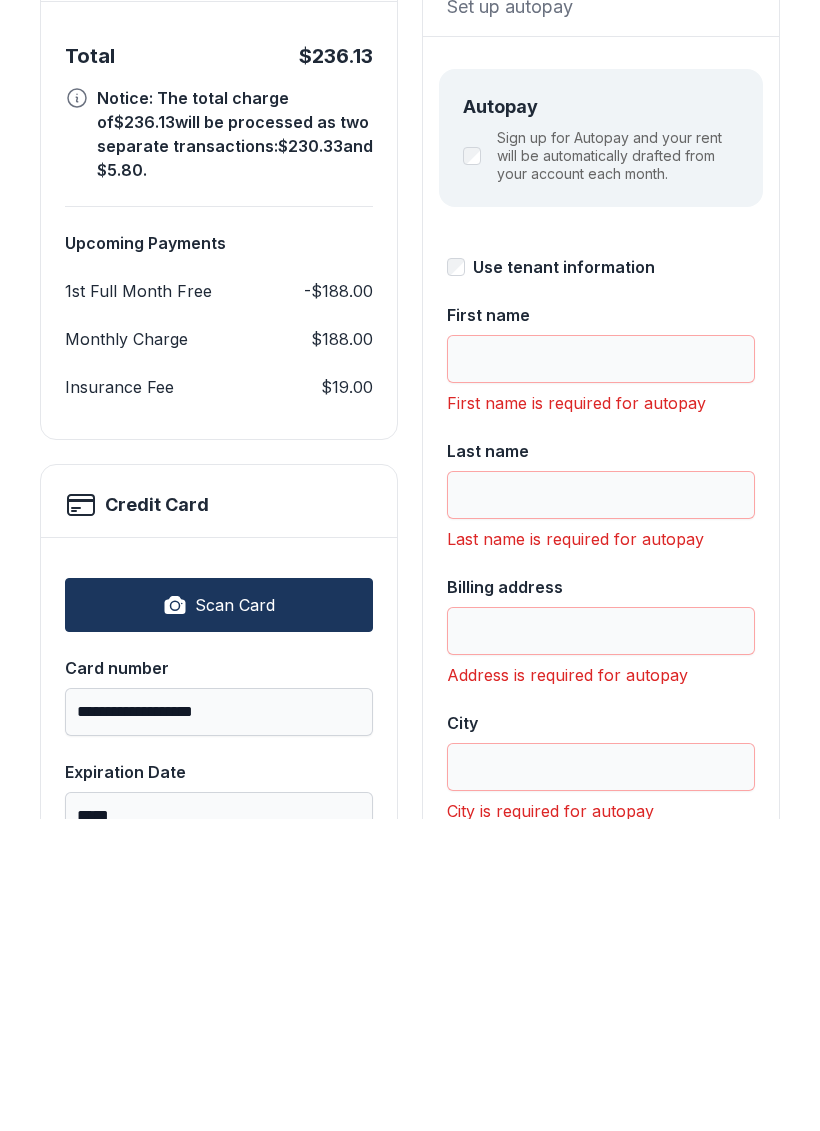 scroll, scrollTop: 138, scrollLeft: 0, axis: vertical 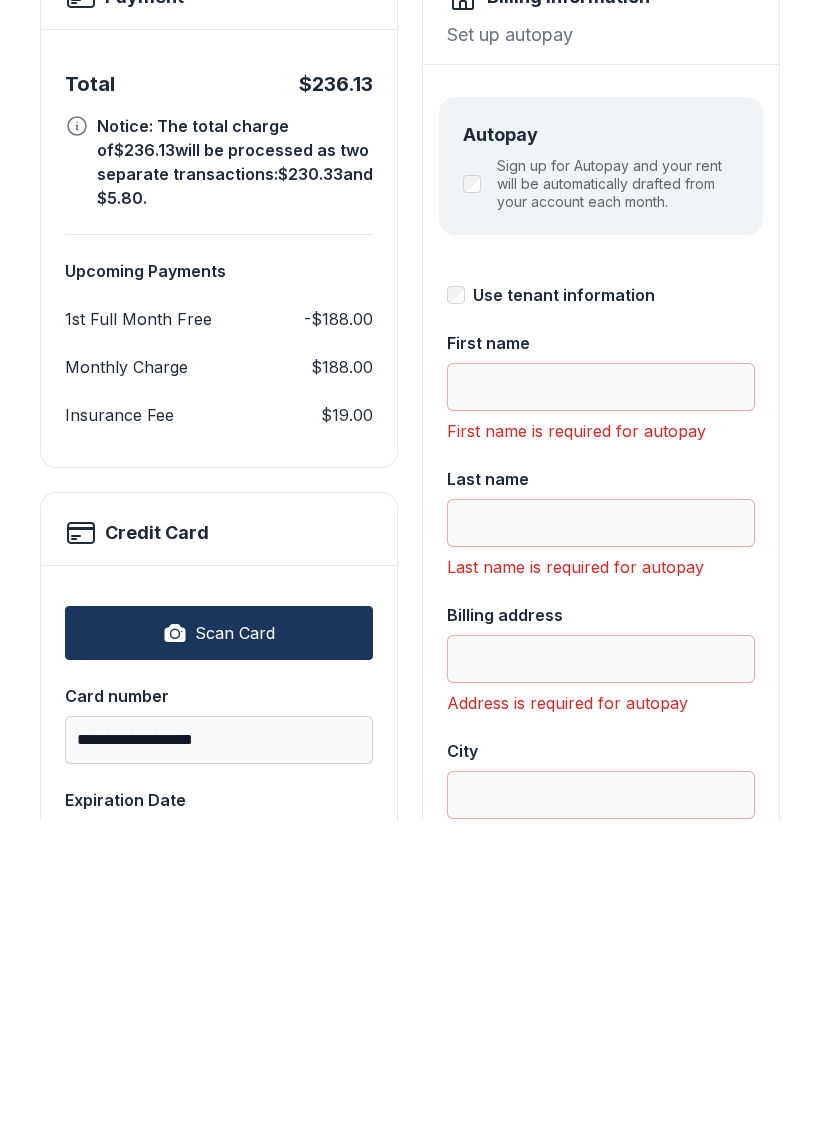 type on "***" 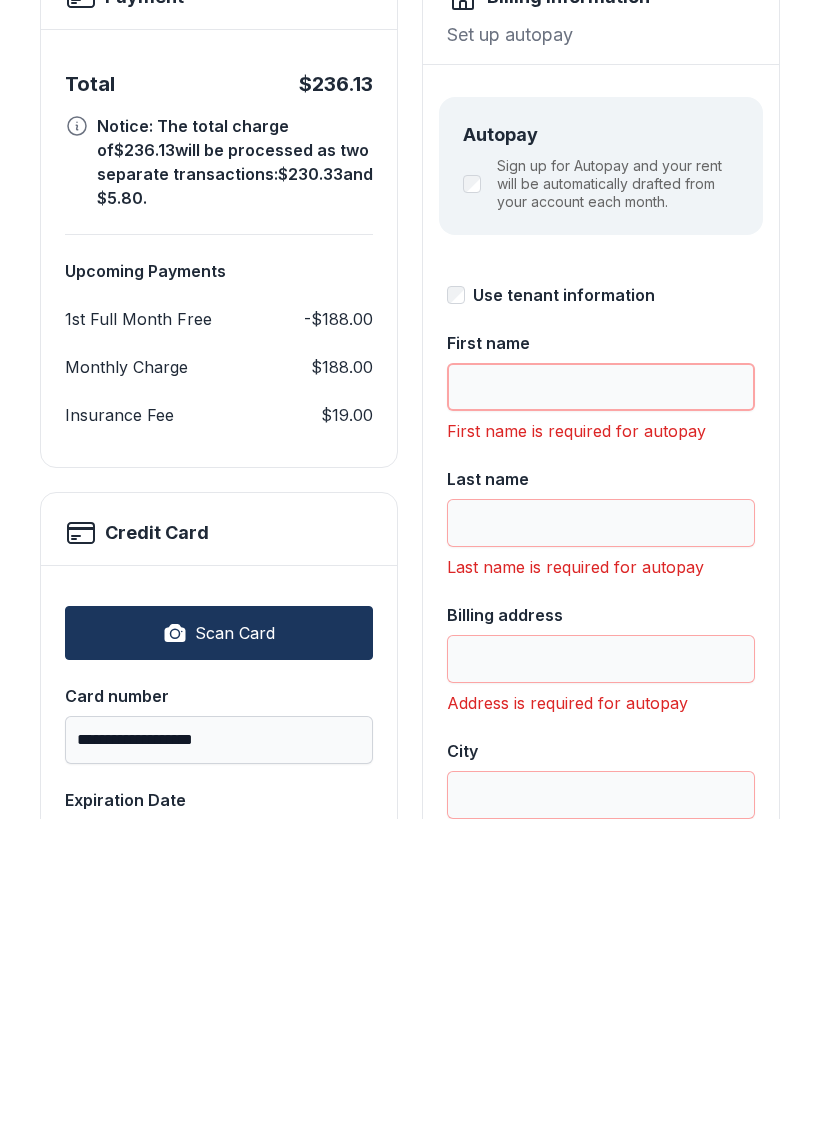 click on "First name" at bounding box center [601, 699] 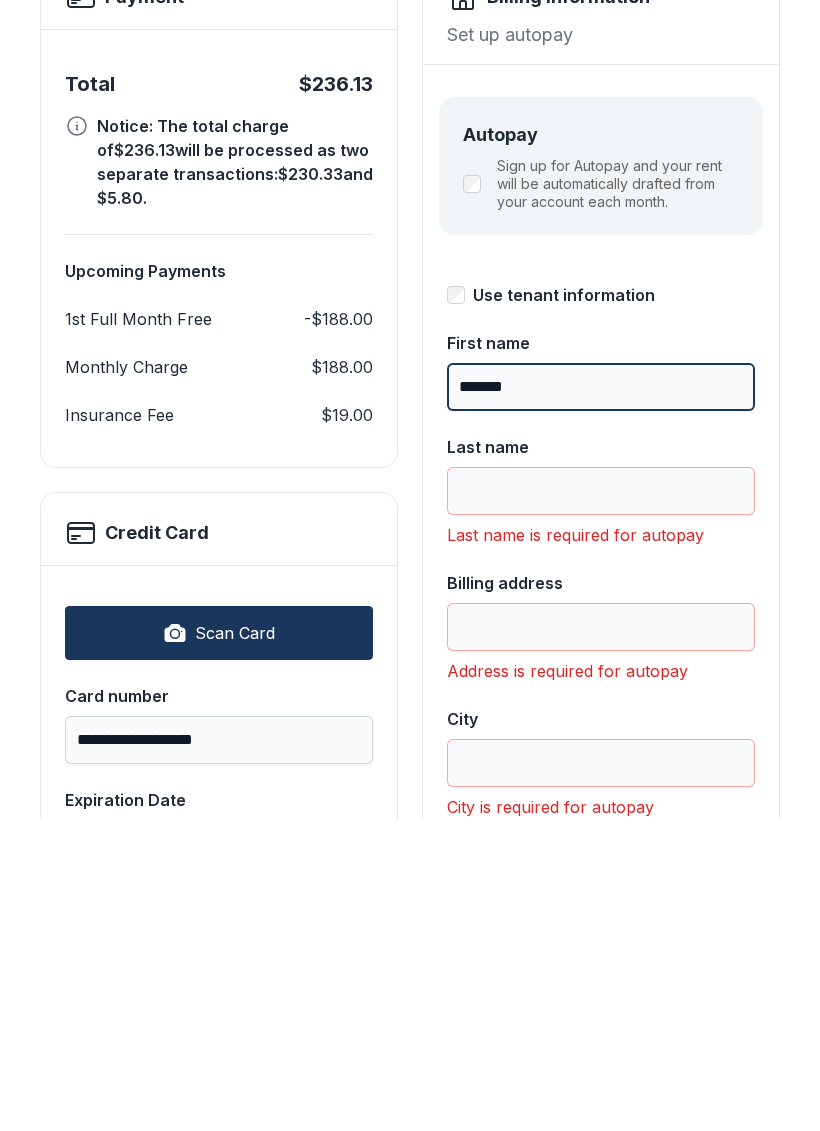 scroll, scrollTop: 136, scrollLeft: 0, axis: vertical 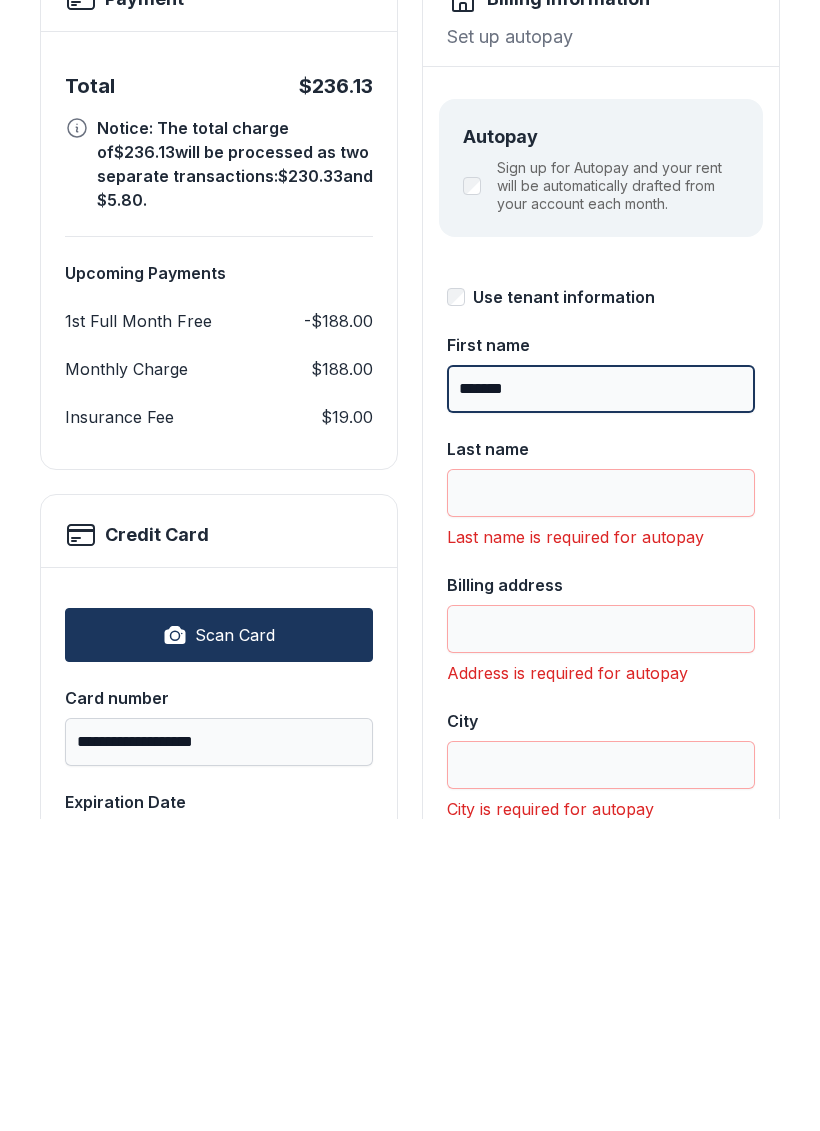 type on "******" 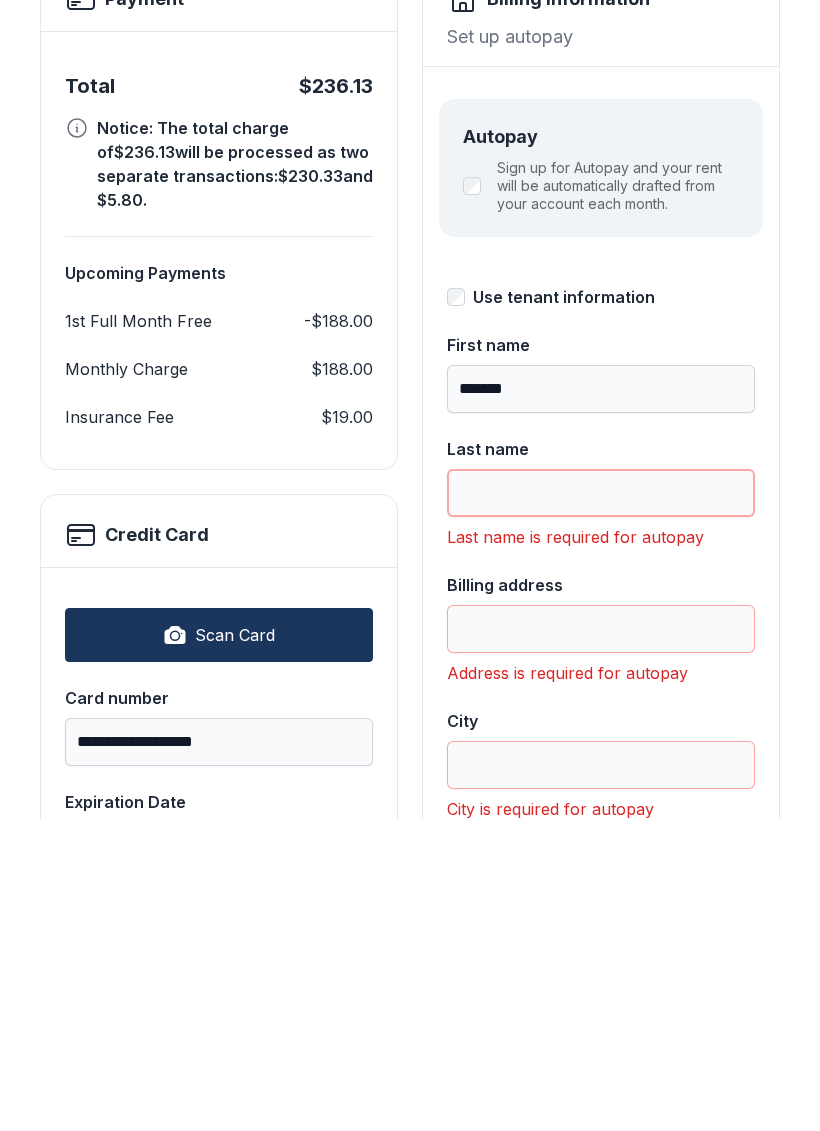 click on "Last name" at bounding box center [601, 805] 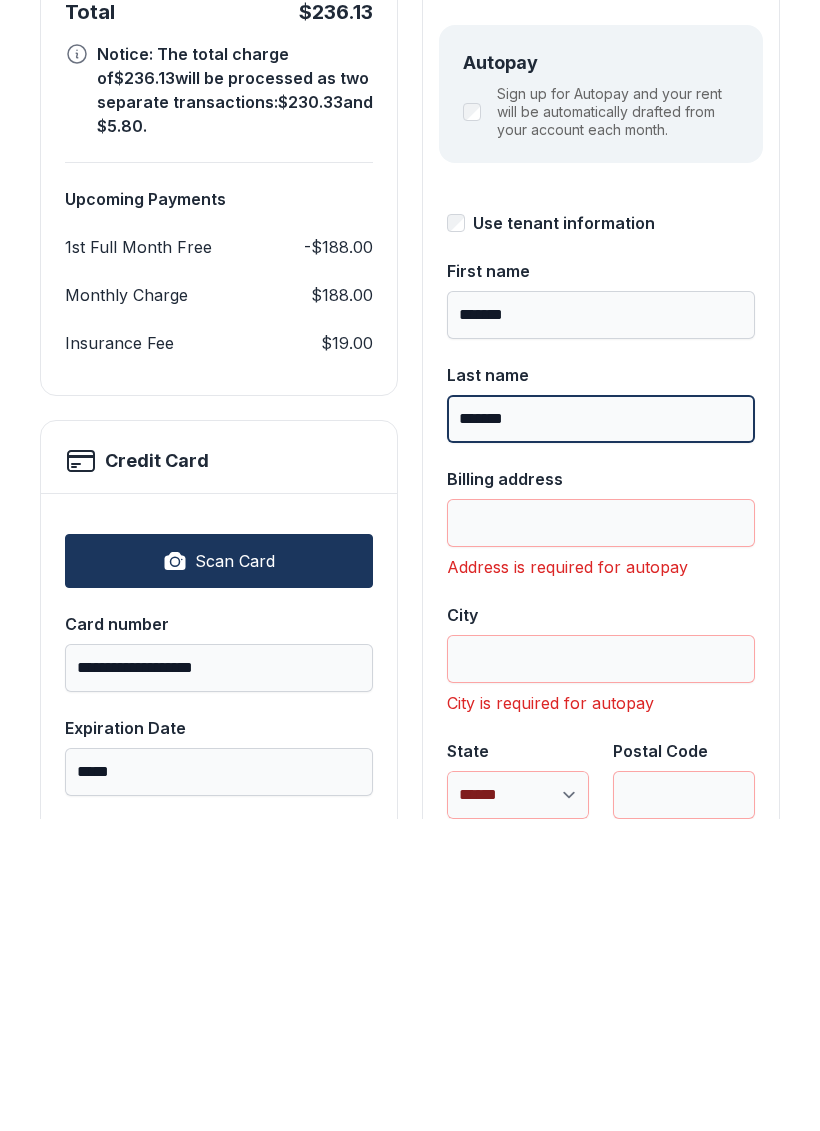 scroll, scrollTop: 332, scrollLeft: 0, axis: vertical 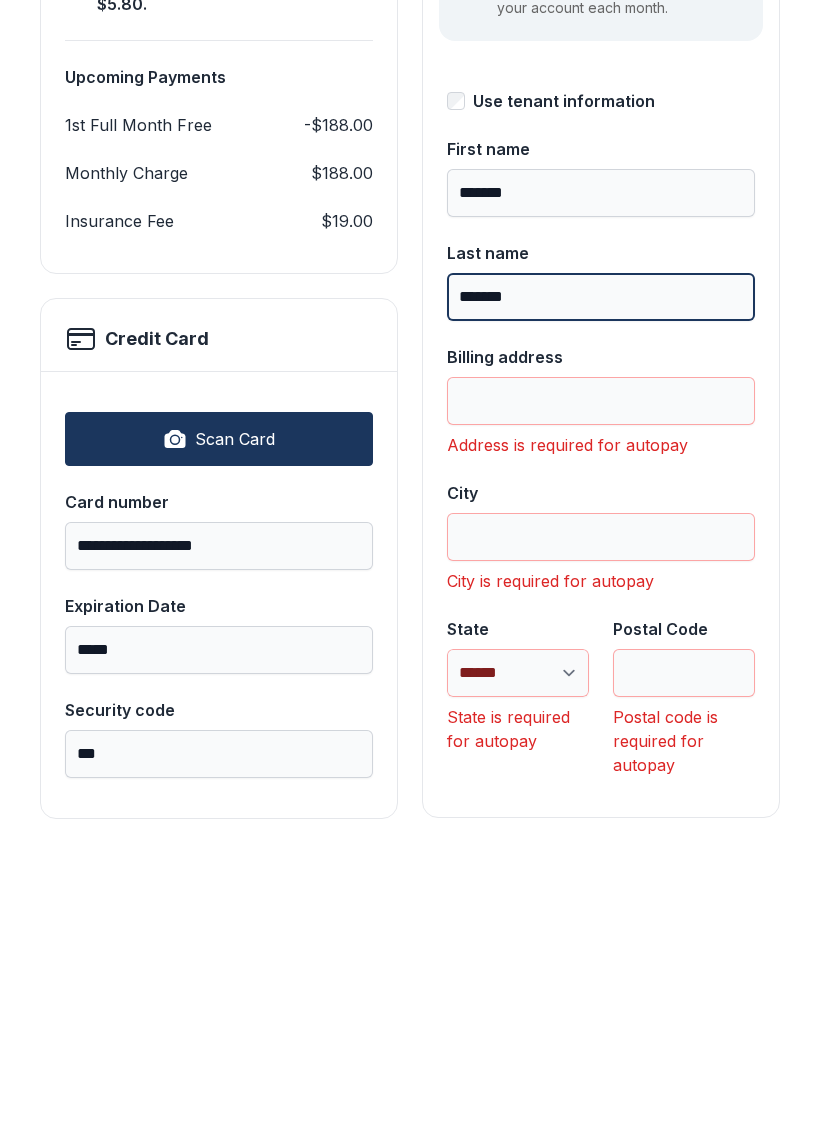 type on "*******" 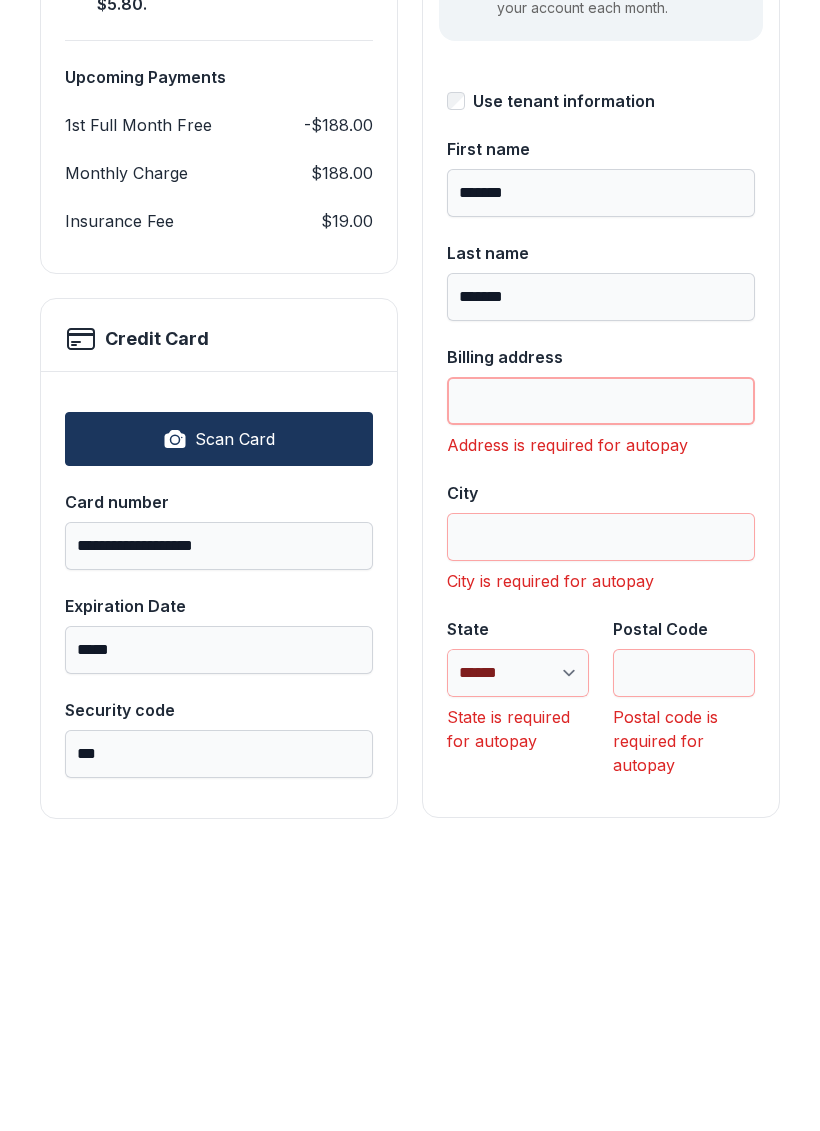 click on "Billing address" at bounding box center [601, 713] 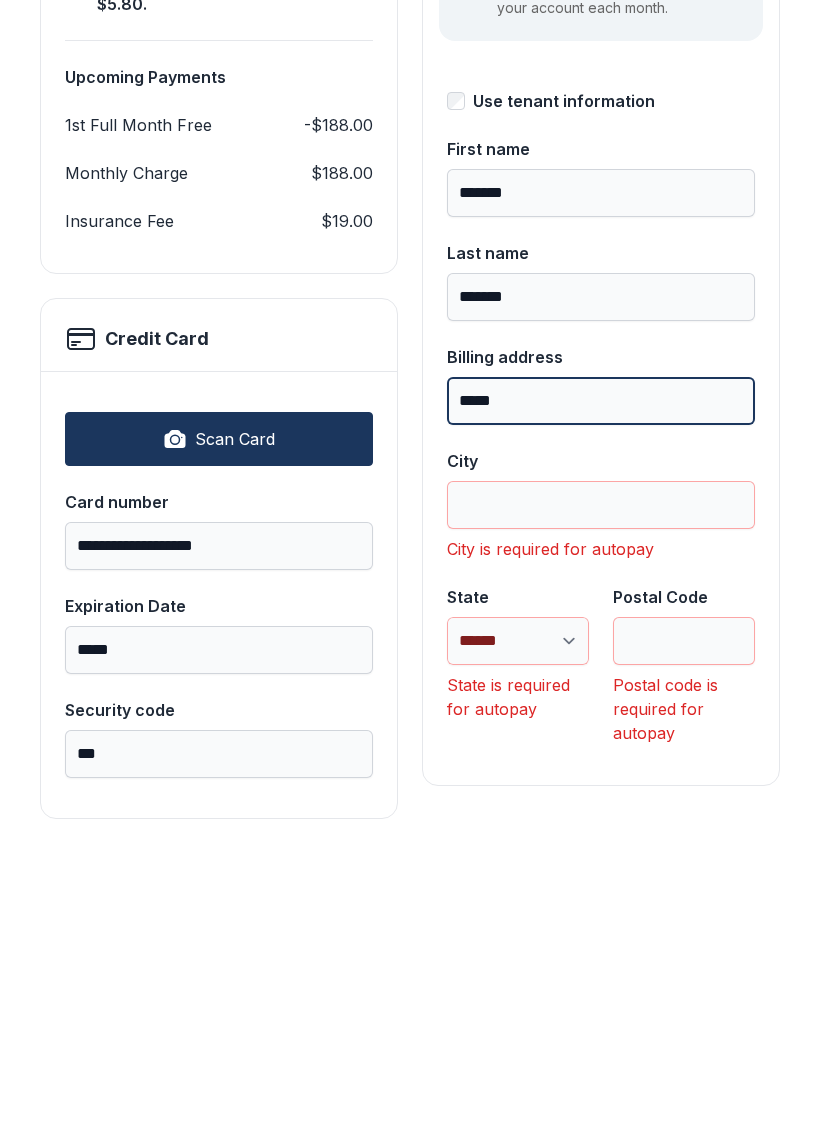 type on "*****" 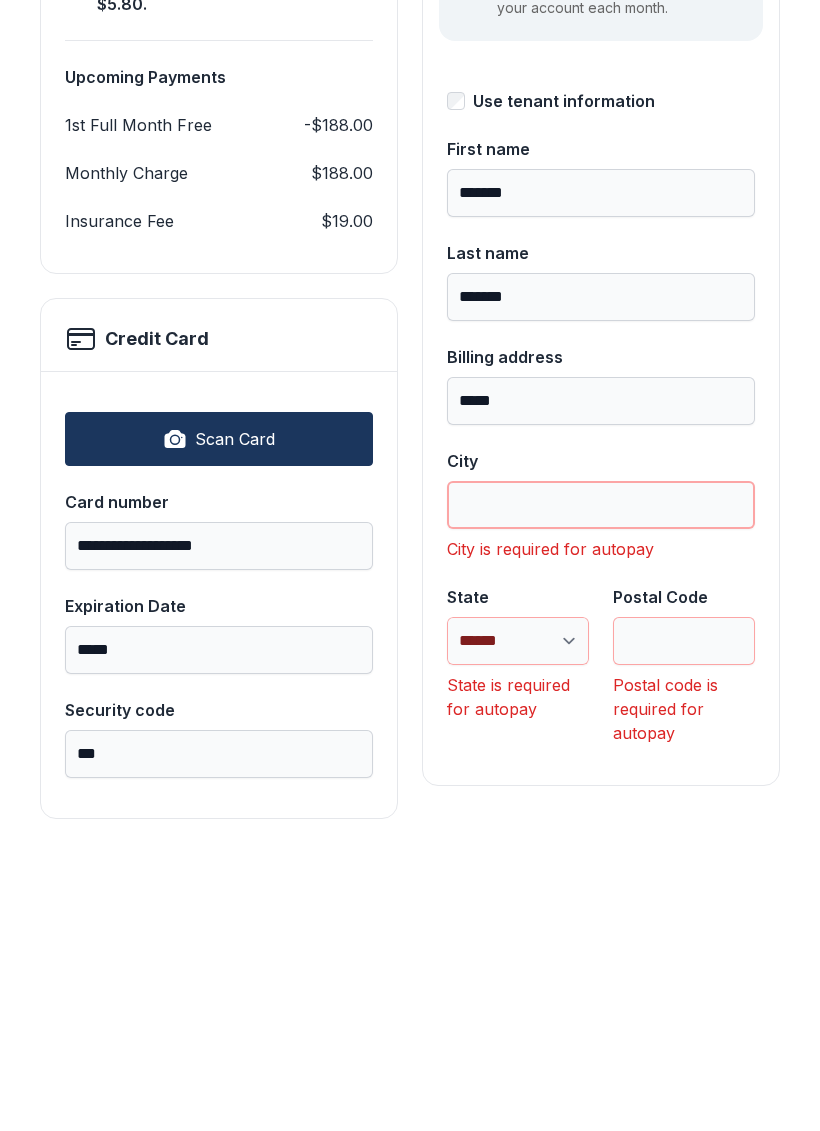 click on "City" at bounding box center [601, 817] 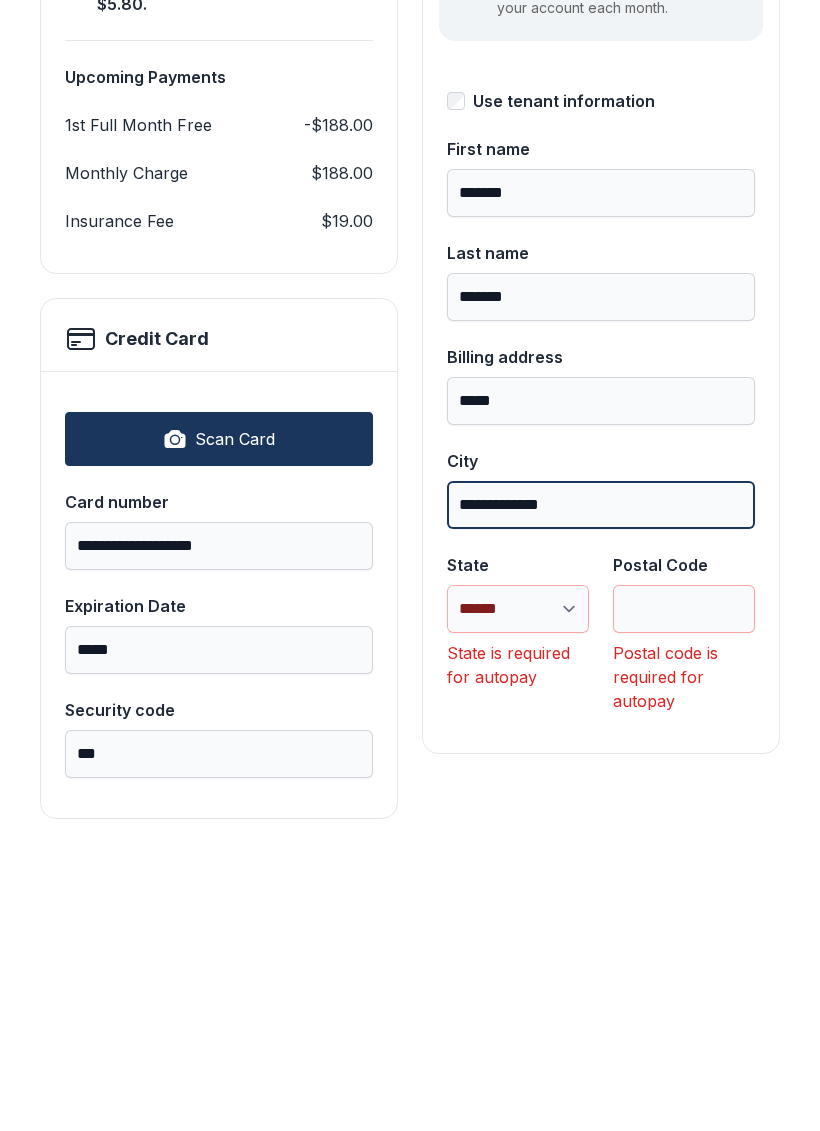 type on "**********" 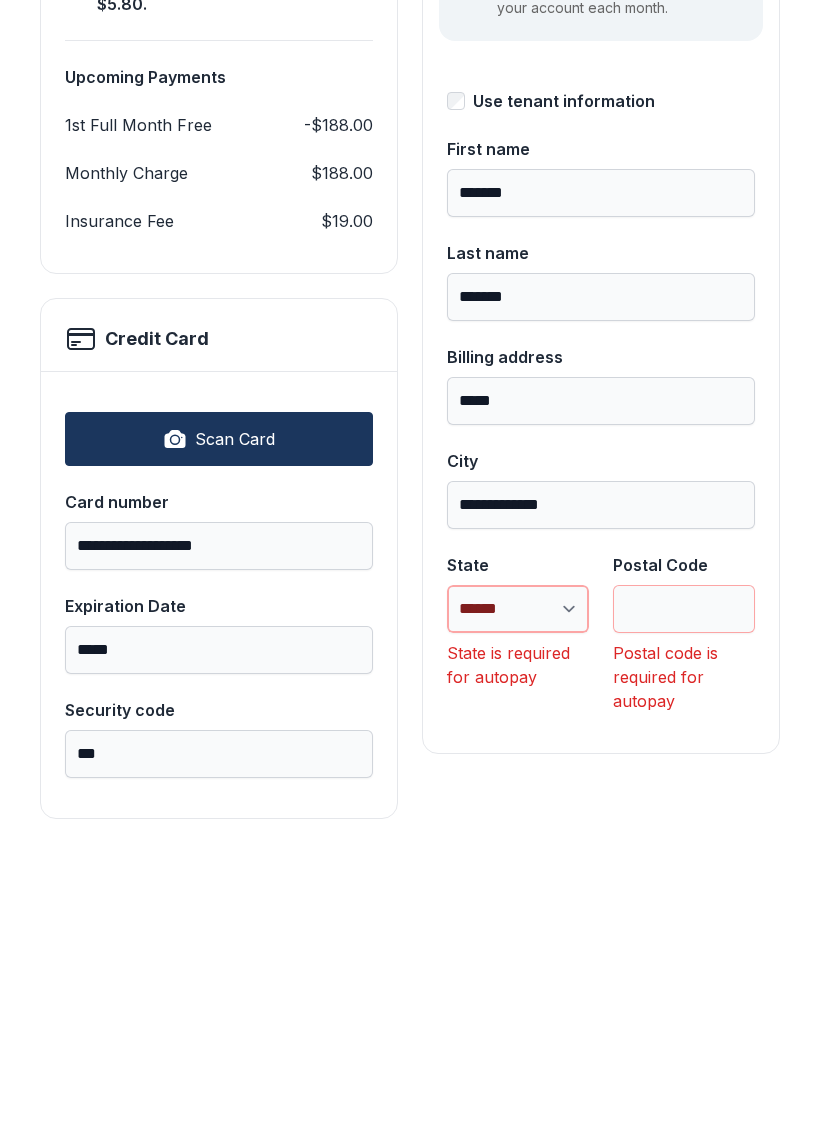 click on "**********" at bounding box center [518, 921] 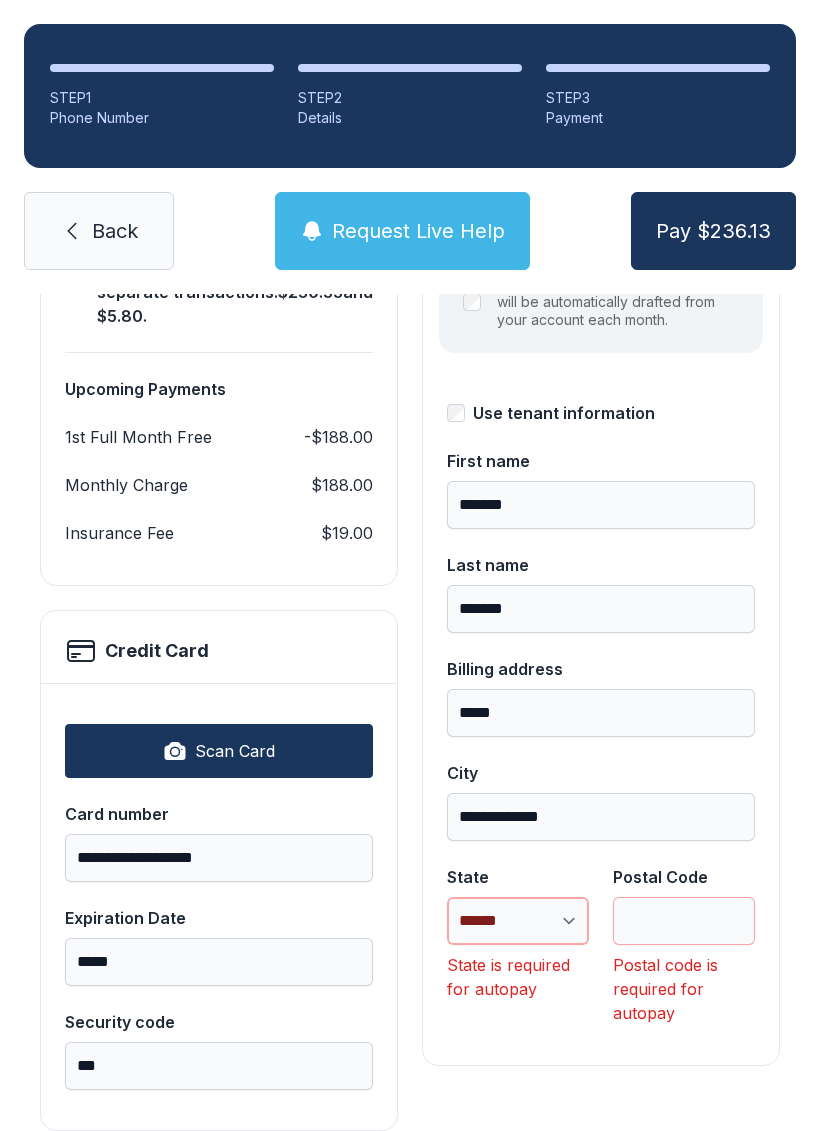 select on "**" 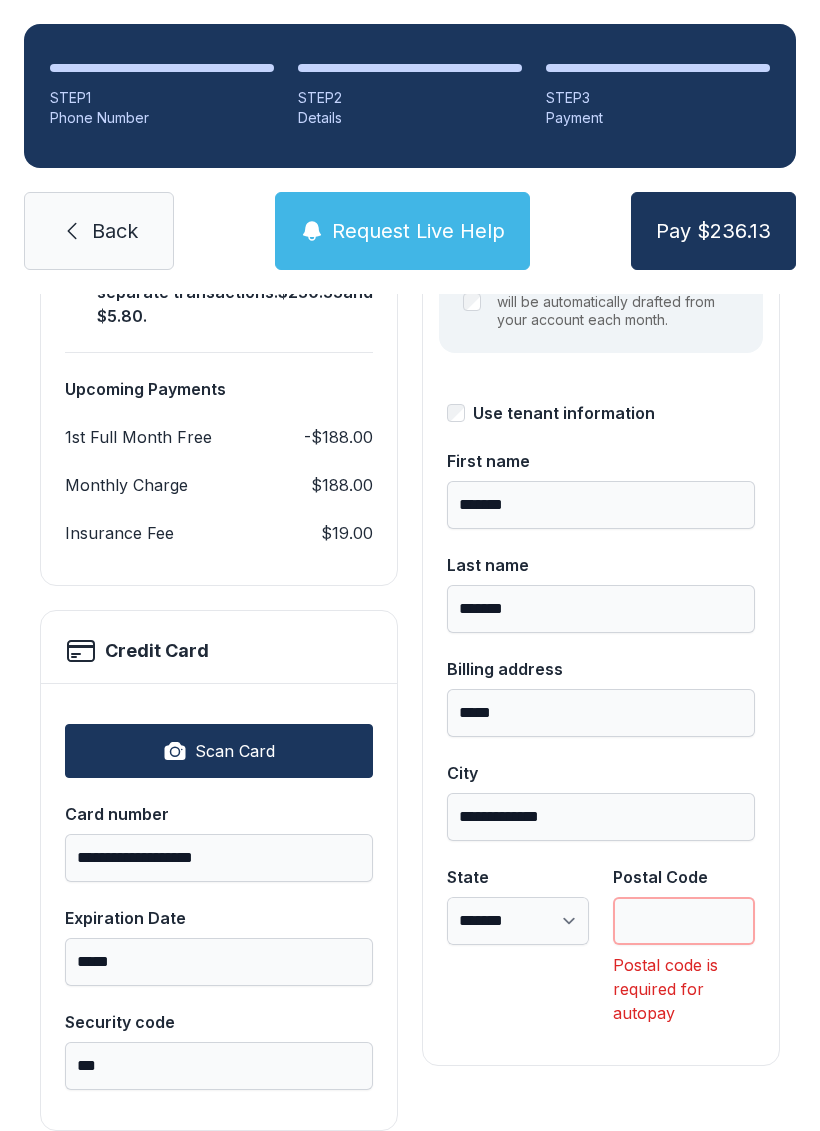 click on "Postal Code" at bounding box center (684, 921) 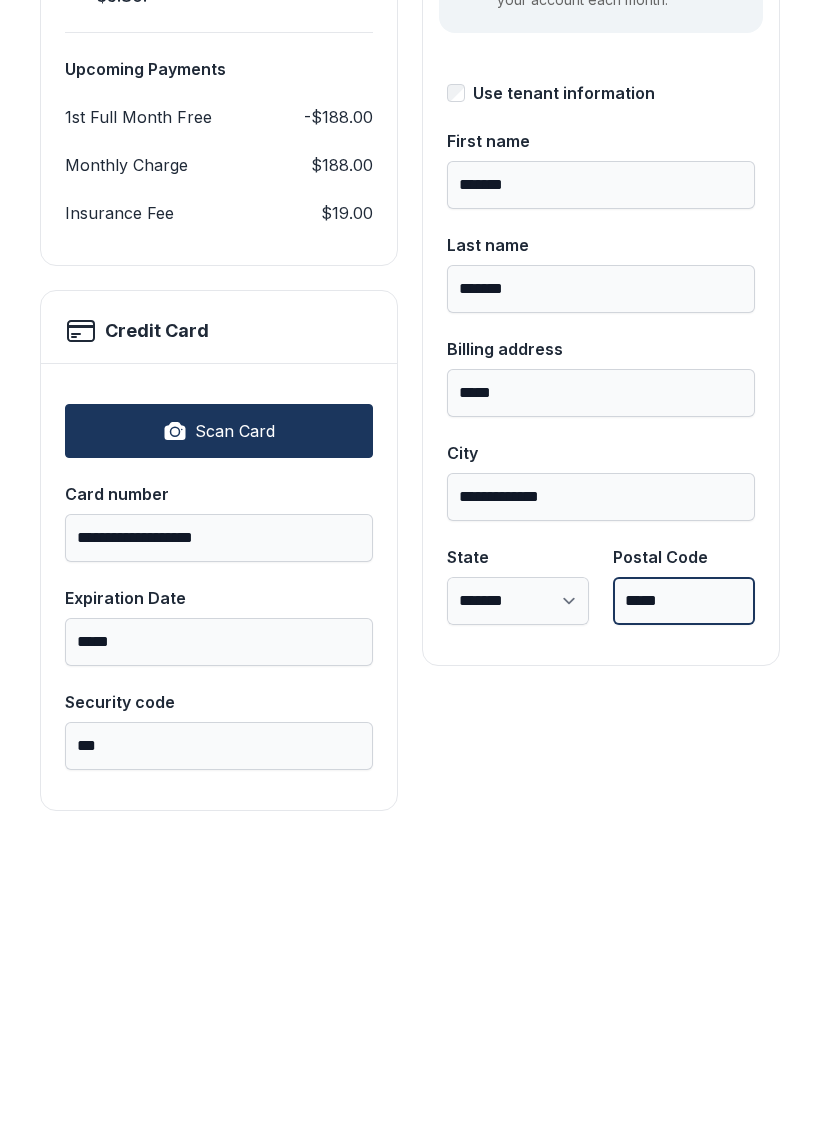 scroll, scrollTop: 339, scrollLeft: 0, axis: vertical 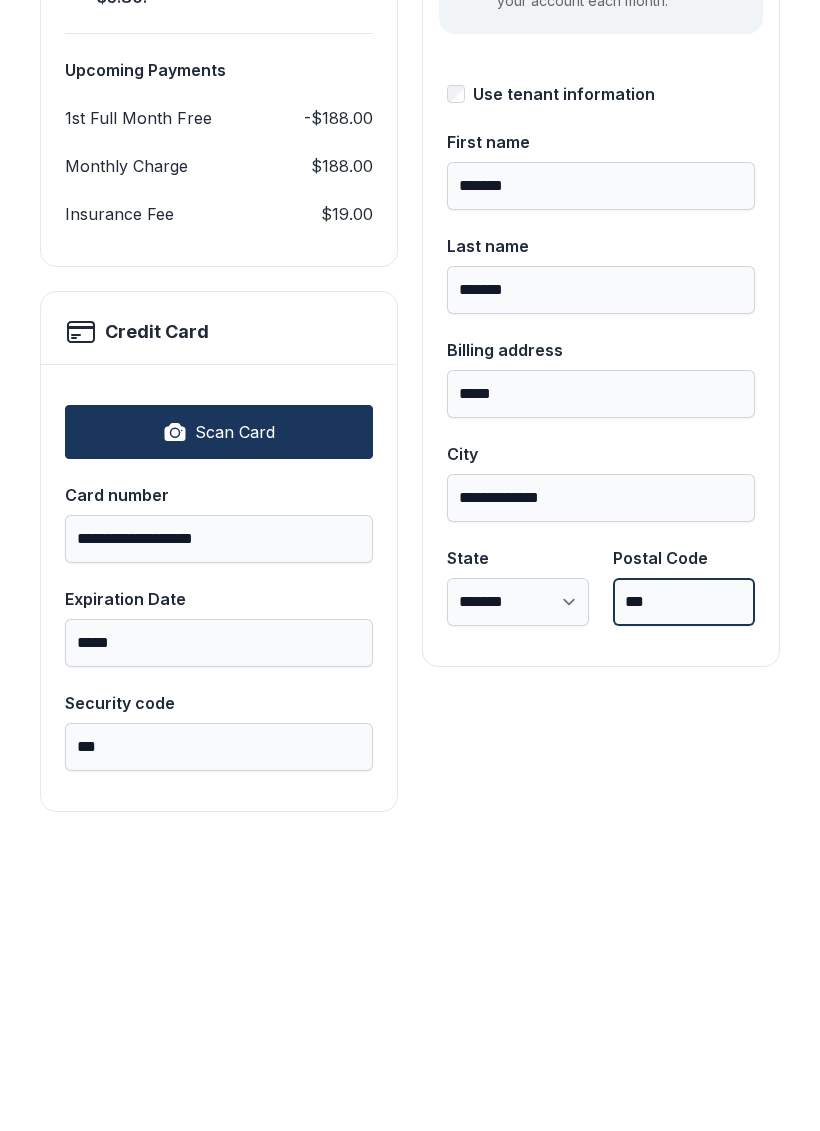type on "***" 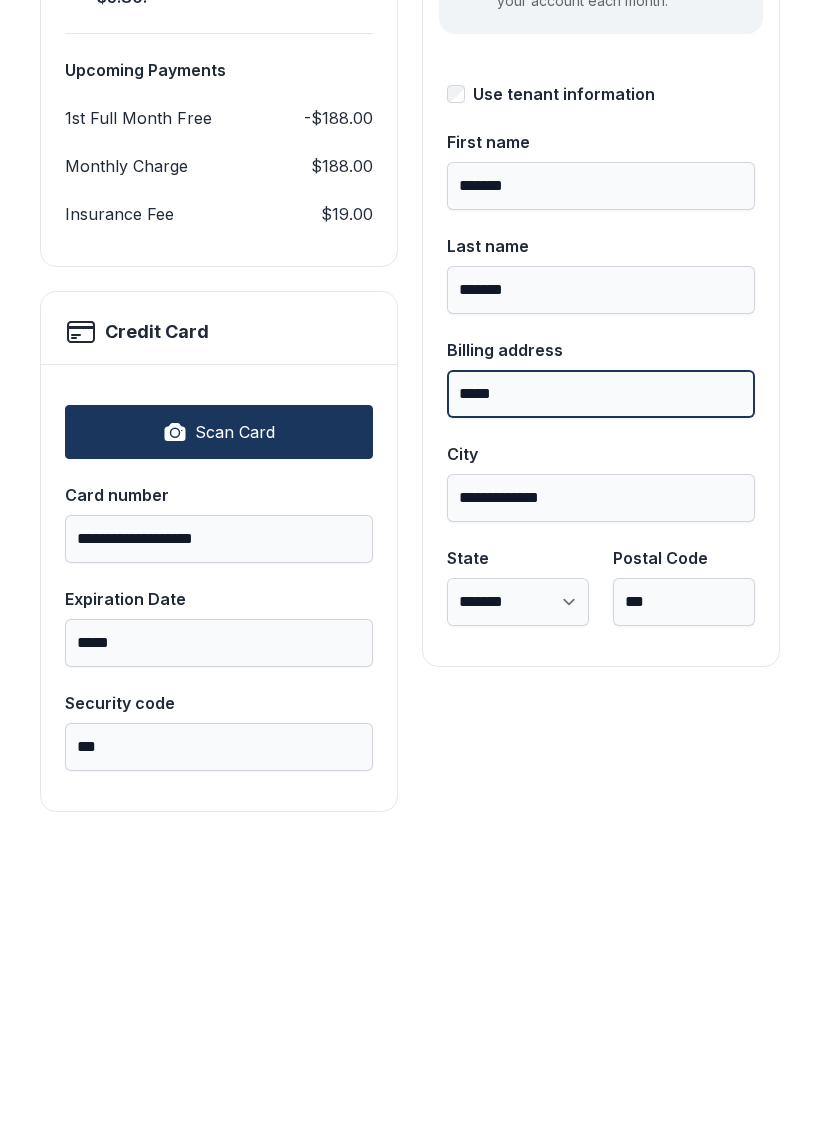 click on "*****" at bounding box center [601, 706] 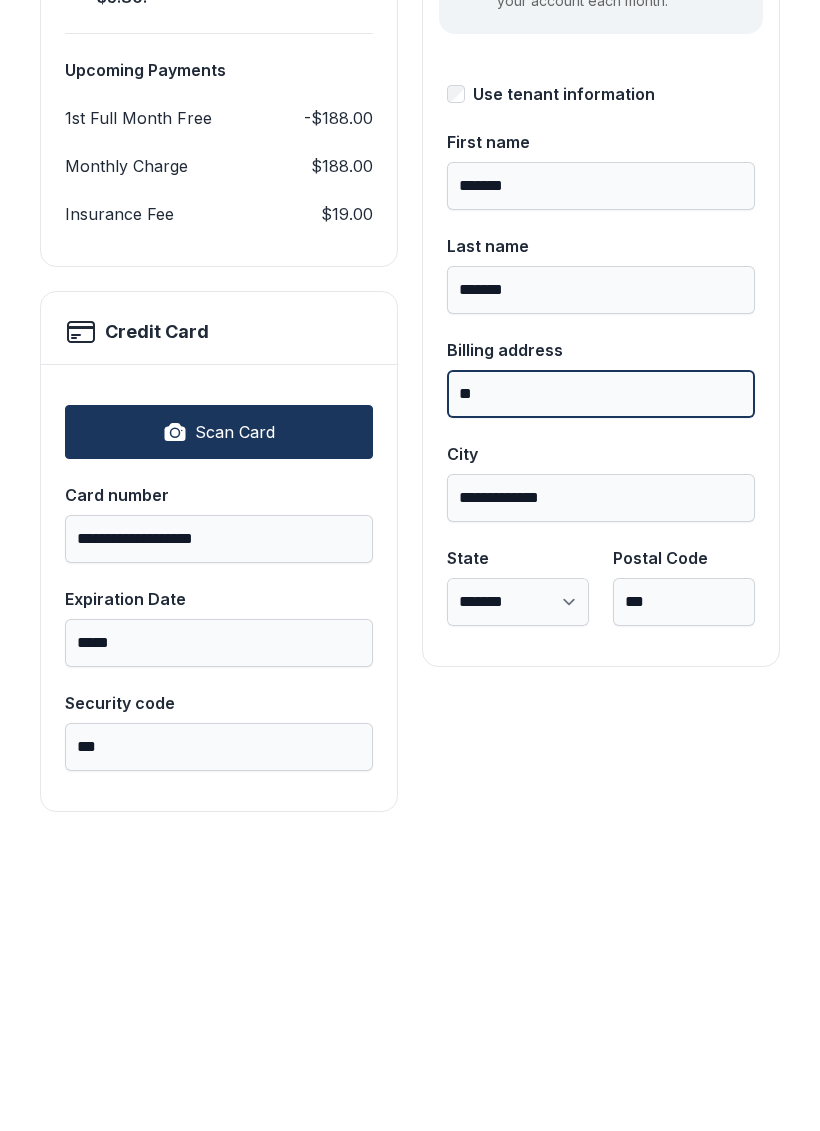 type on "*" 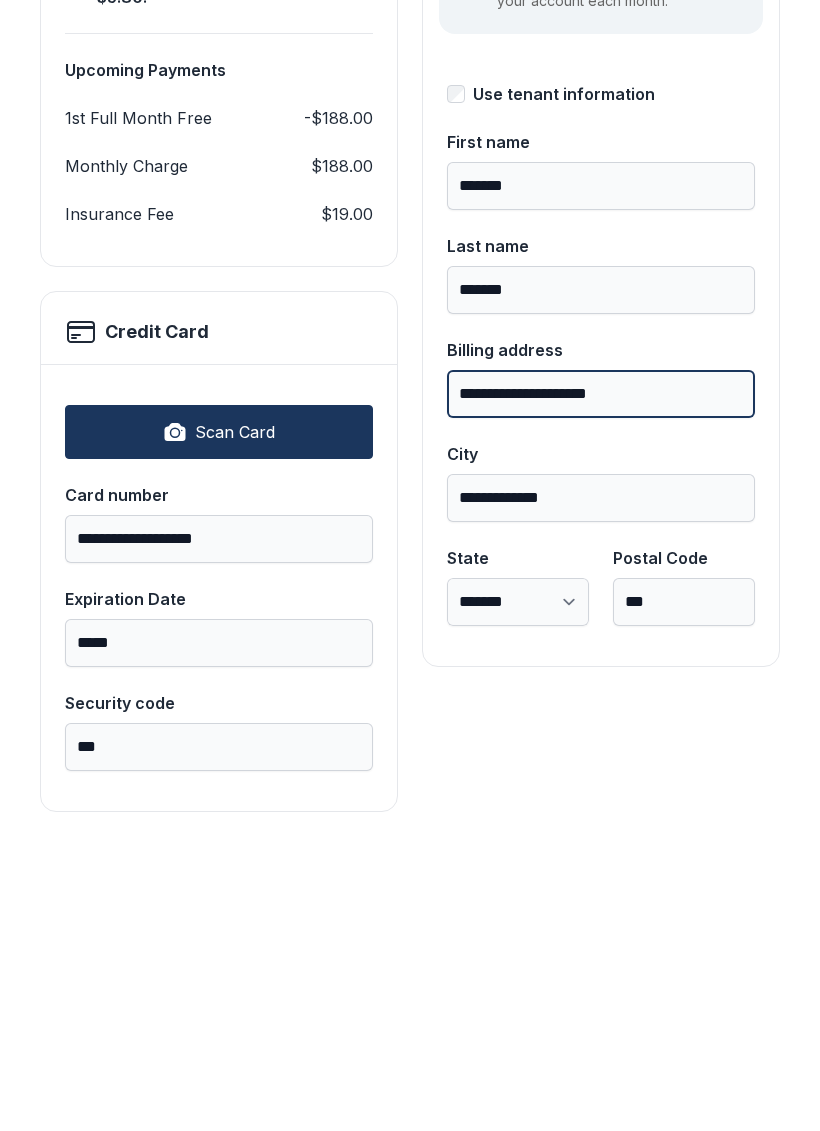 type on "**********" 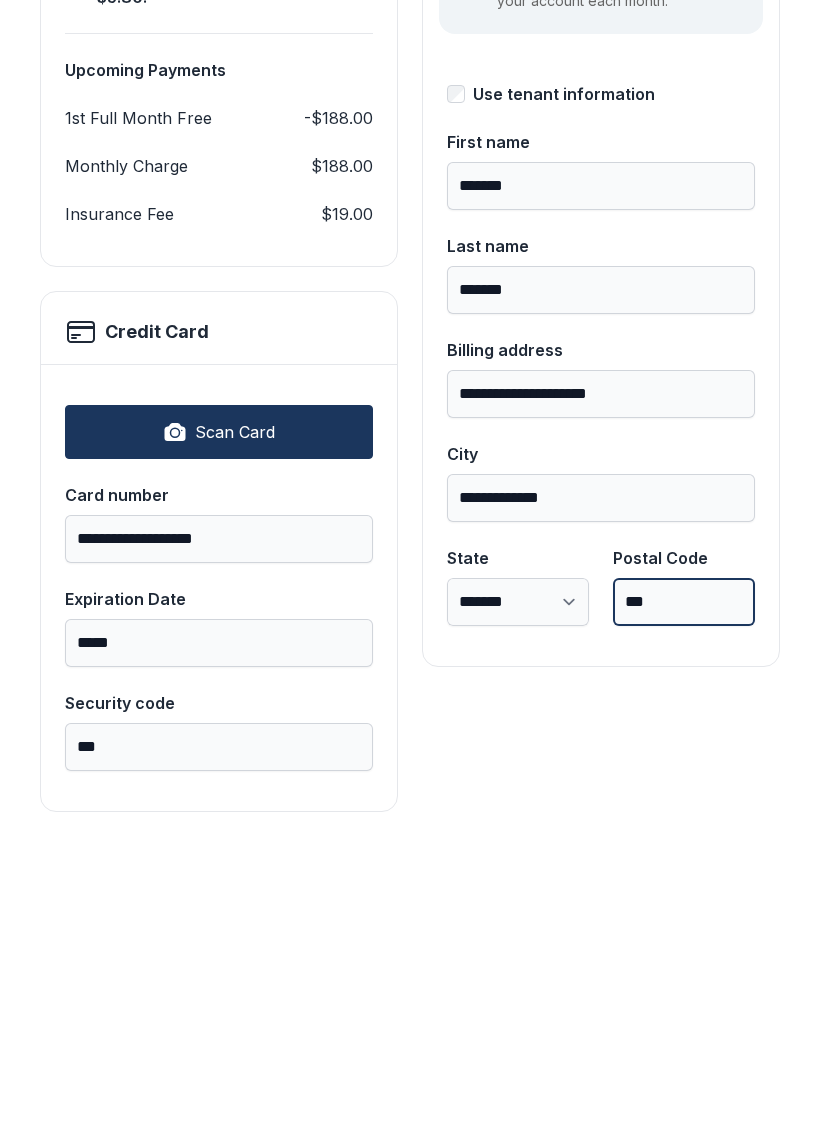 click on "***" at bounding box center [684, 914] 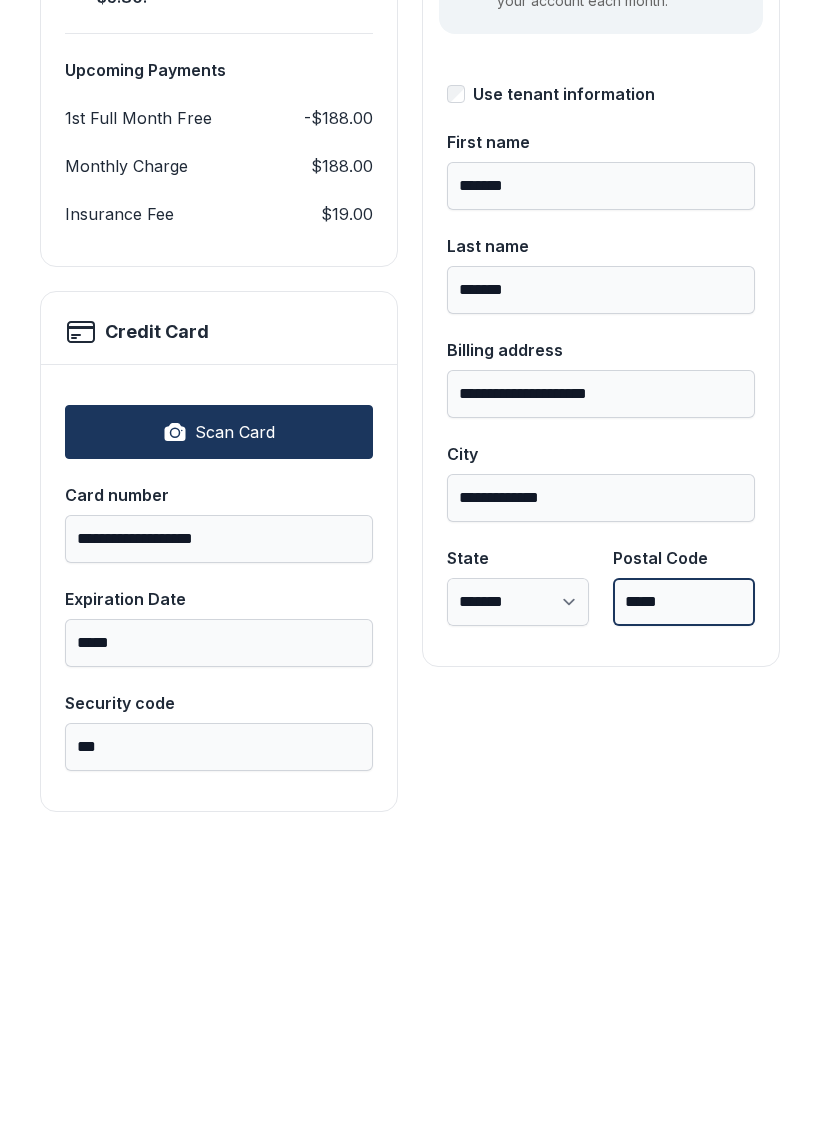 type on "*****" 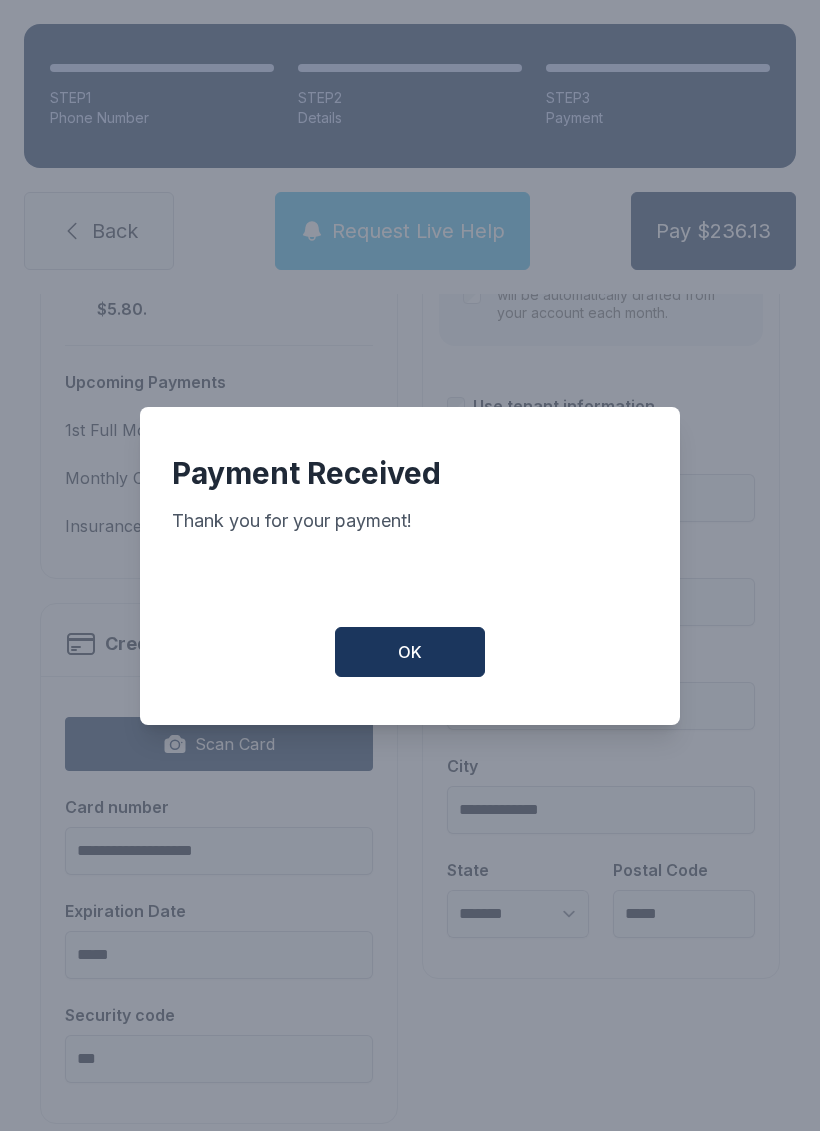 click on "Payment Received Thank you for your payment! OK" at bounding box center [410, 566] 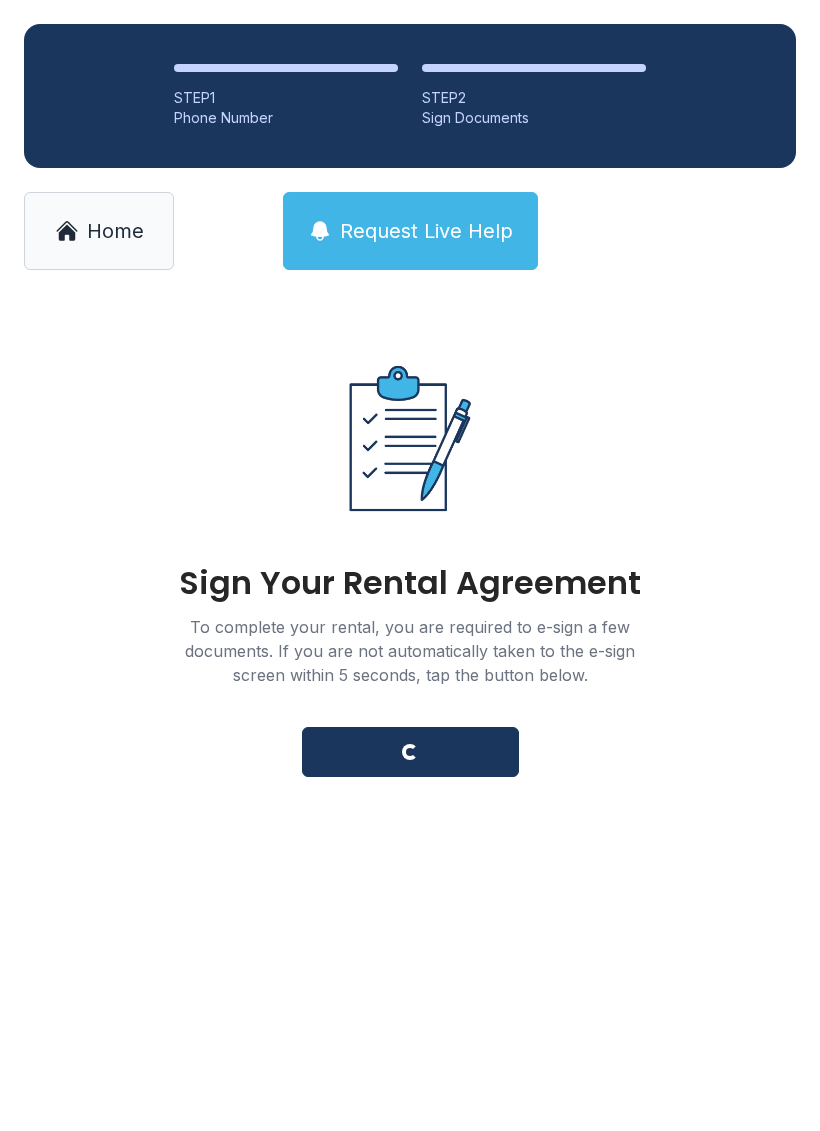 scroll, scrollTop: 0, scrollLeft: 0, axis: both 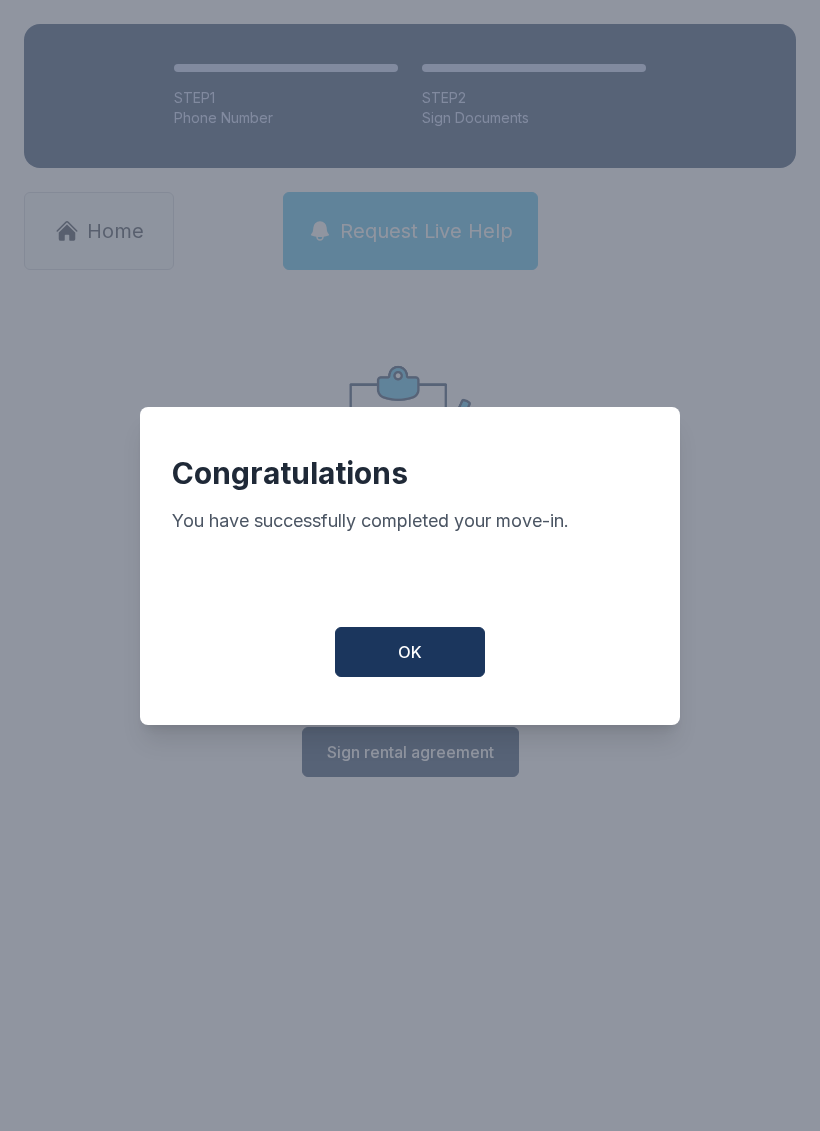click on "OK" at bounding box center (410, 652) 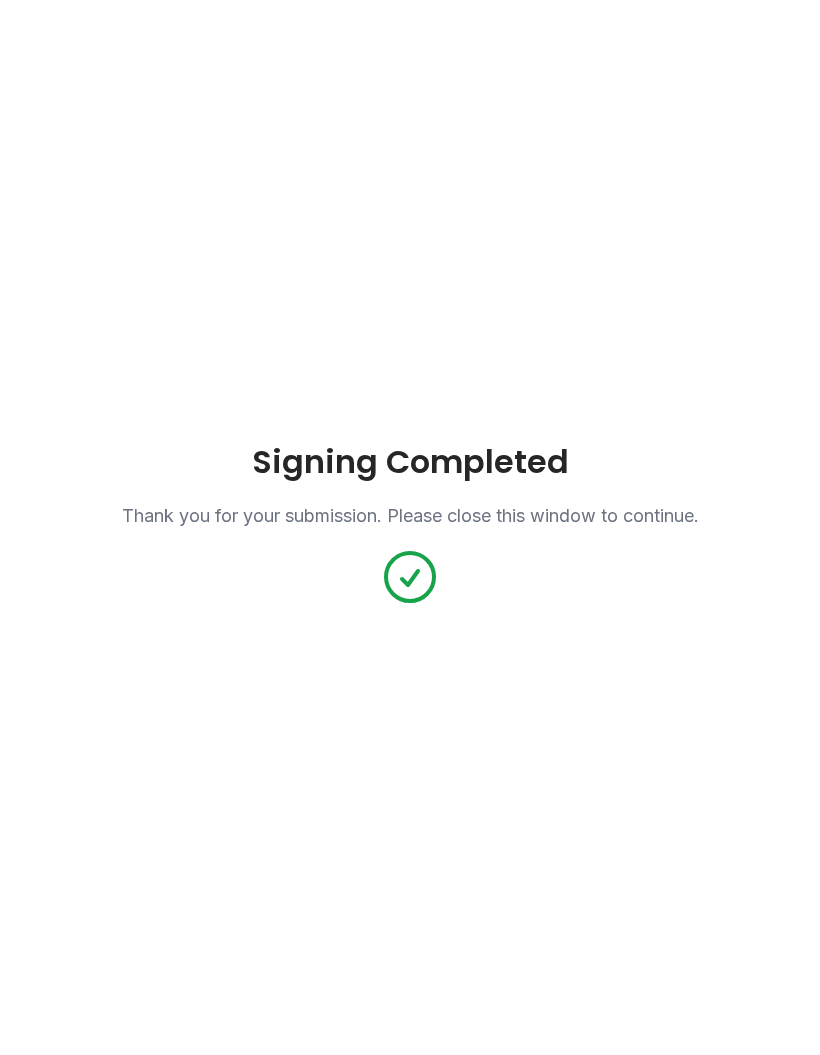 scroll, scrollTop: 0, scrollLeft: 0, axis: both 